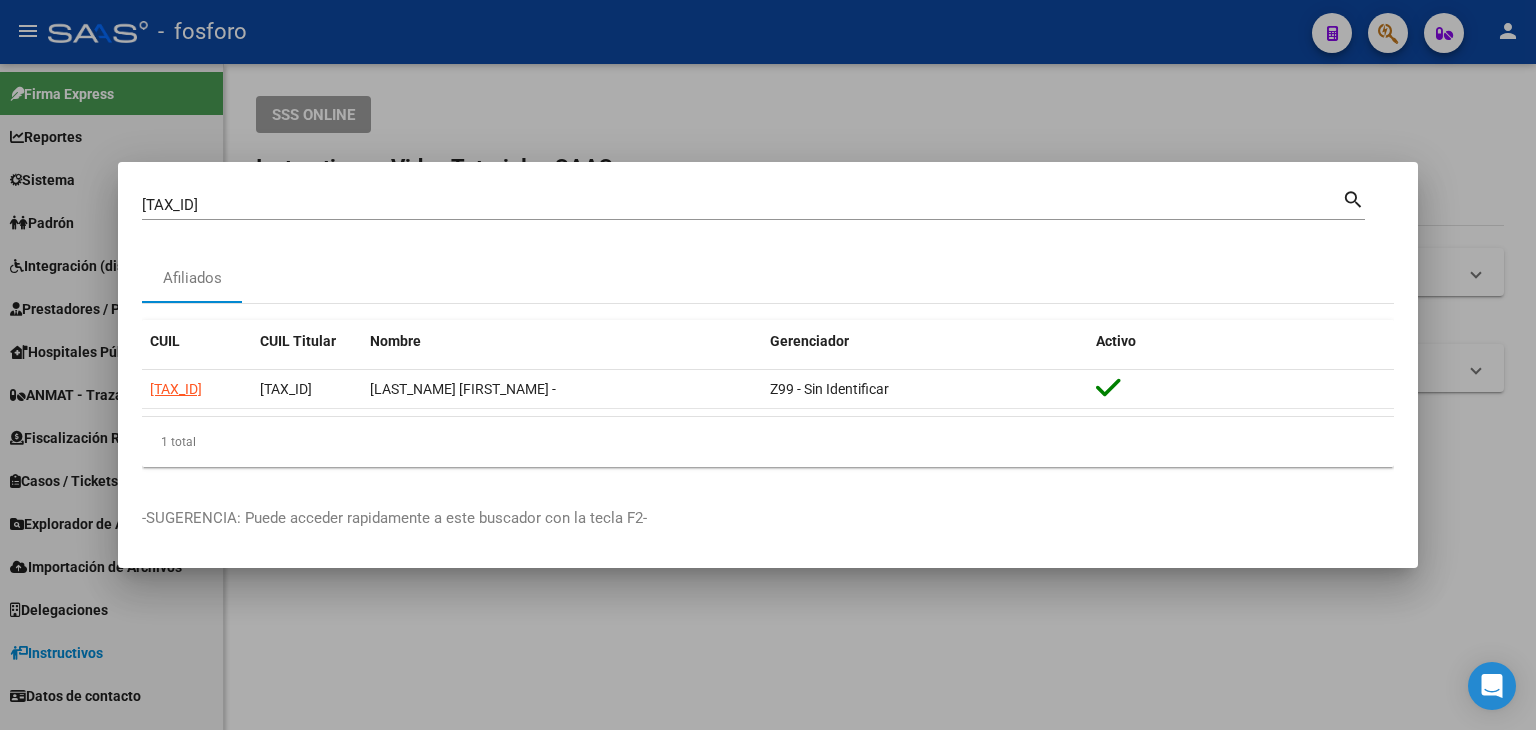 scroll, scrollTop: 0, scrollLeft: 0, axis: both 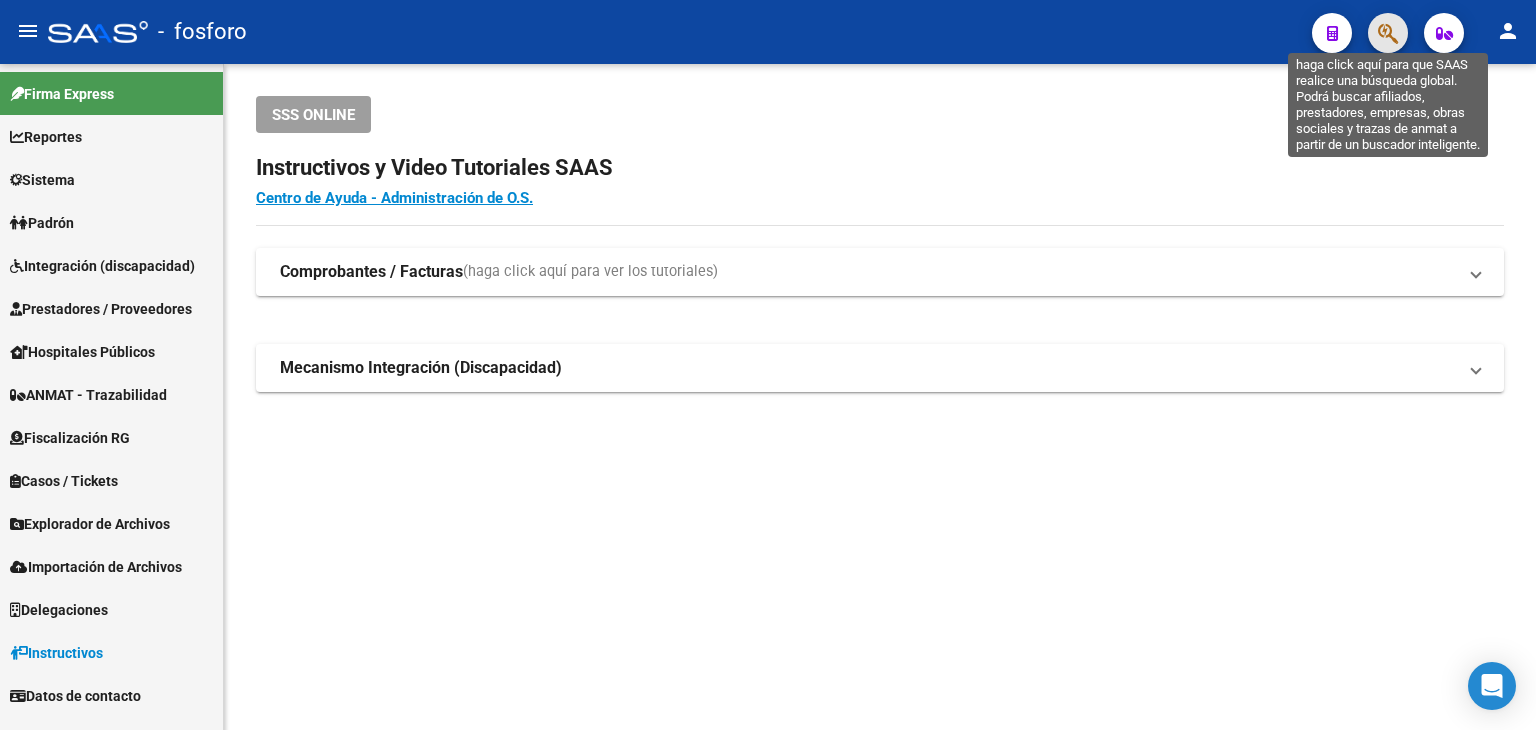 click 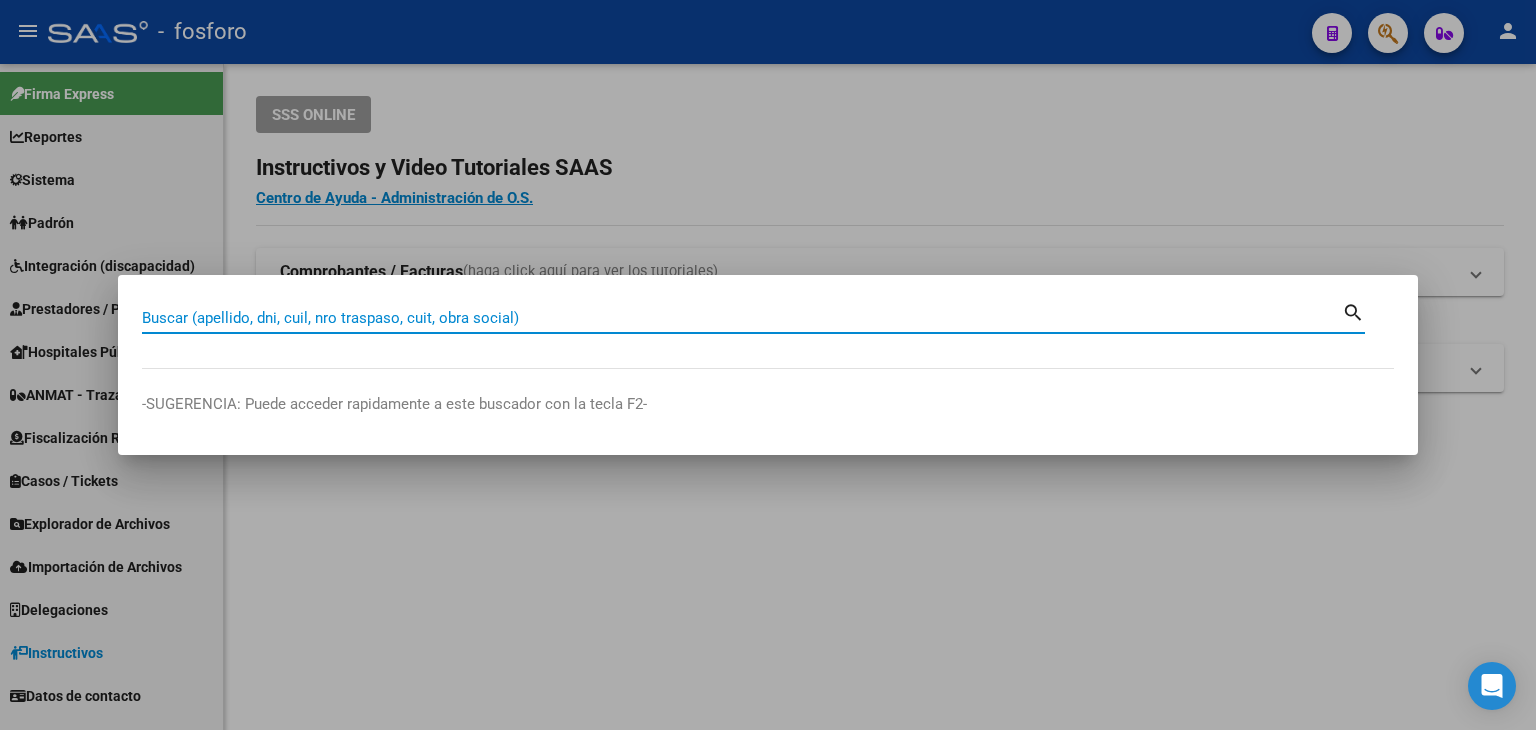 drag, startPoint x: 623, startPoint y: 115, endPoint x: 100, endPoint y: 136, distance: 523.42145 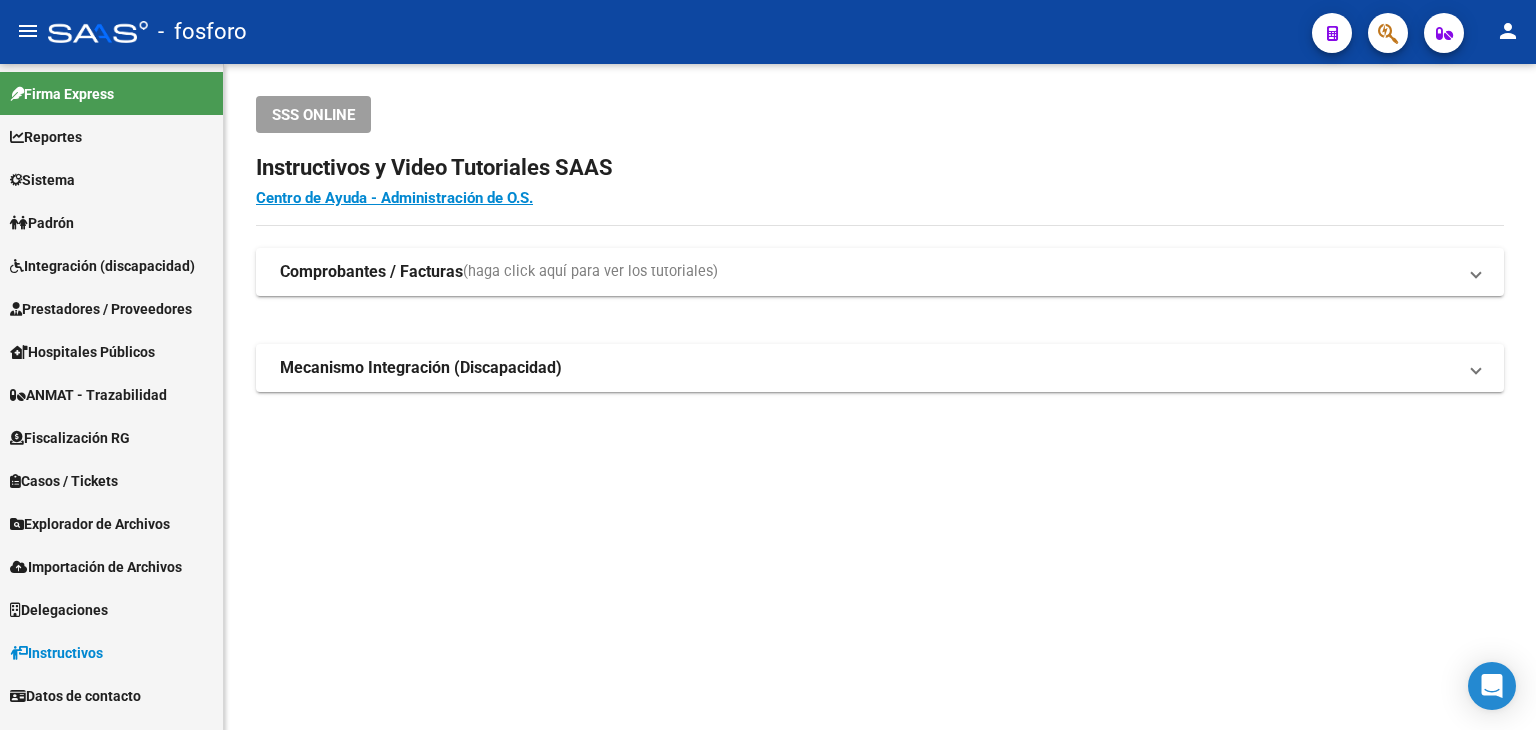 click on "Sistema" at bounding box center [111, 179] 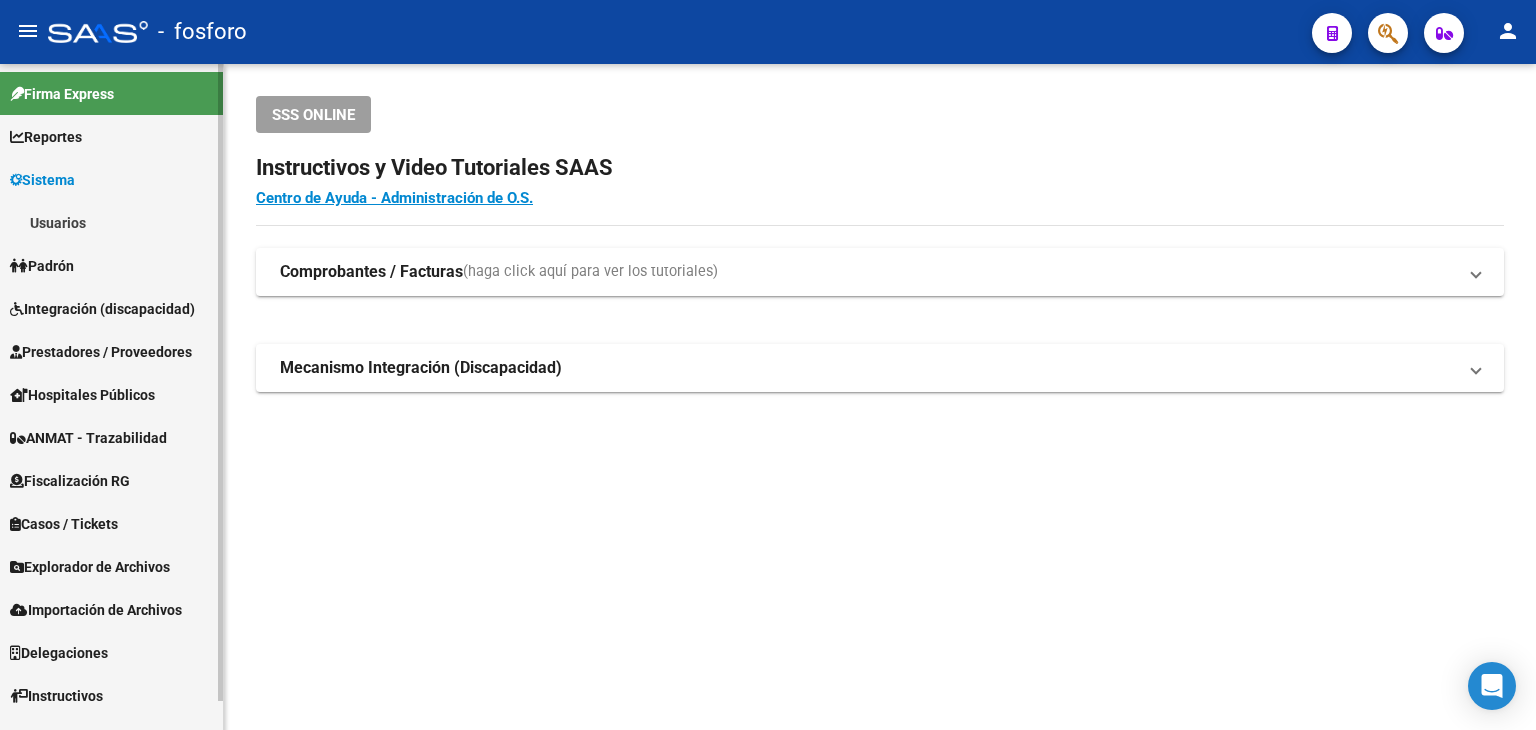 click on "Usuarios" at bounding box center (111, 222) 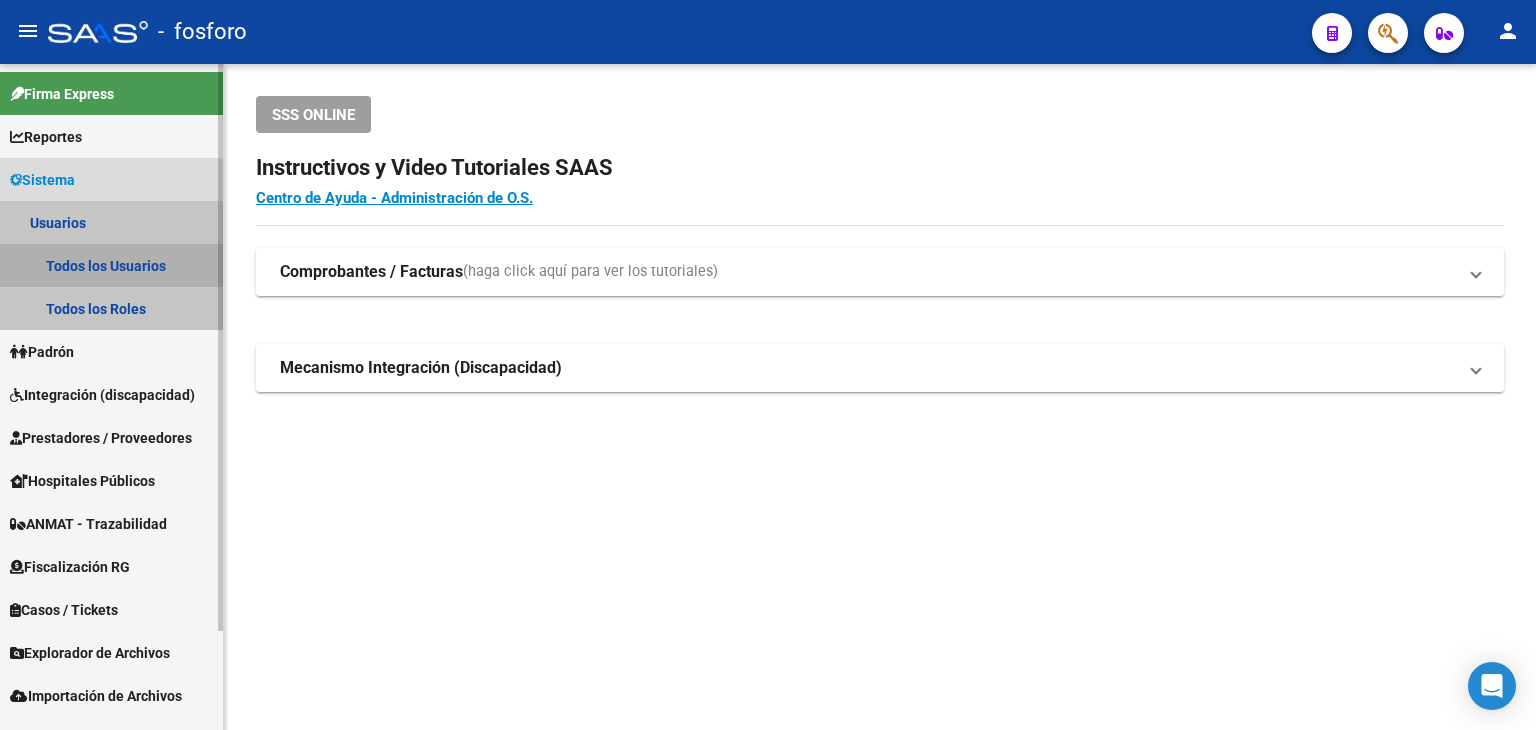 click on "Todos los Usuarios" at bounding box center [111, 265] 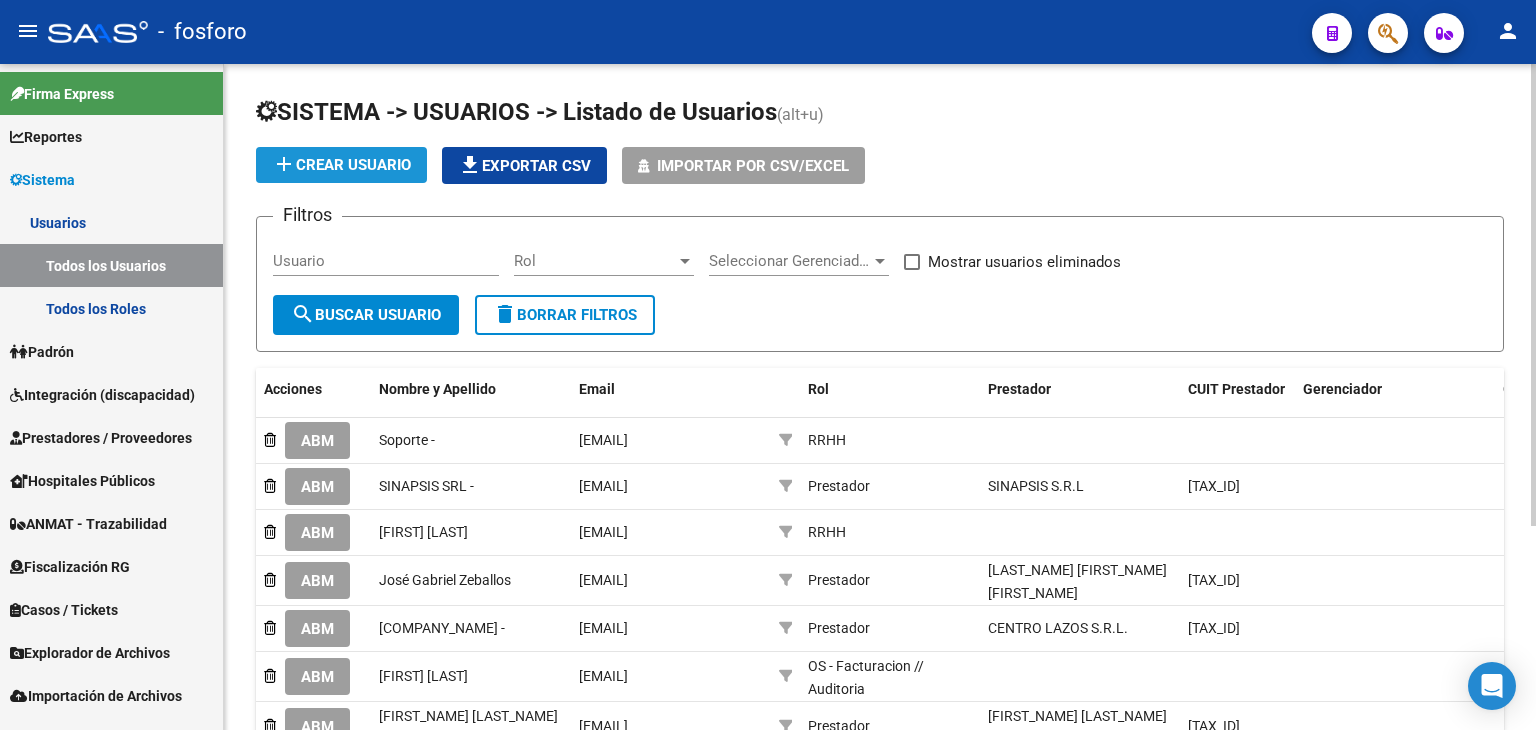 click on "add  Crear Usuario" 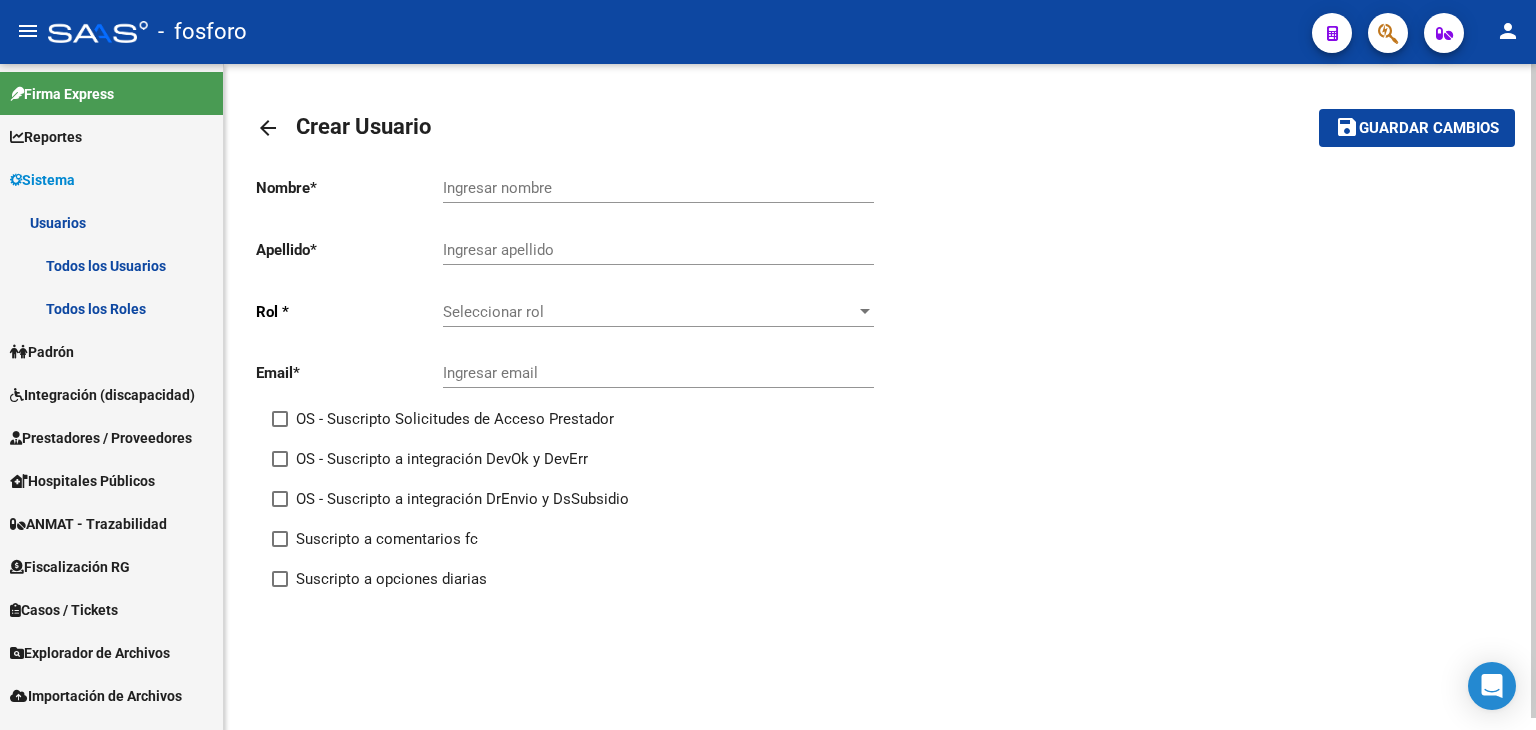 click on "Seleccionar rol" at bounding box center [649, 312] 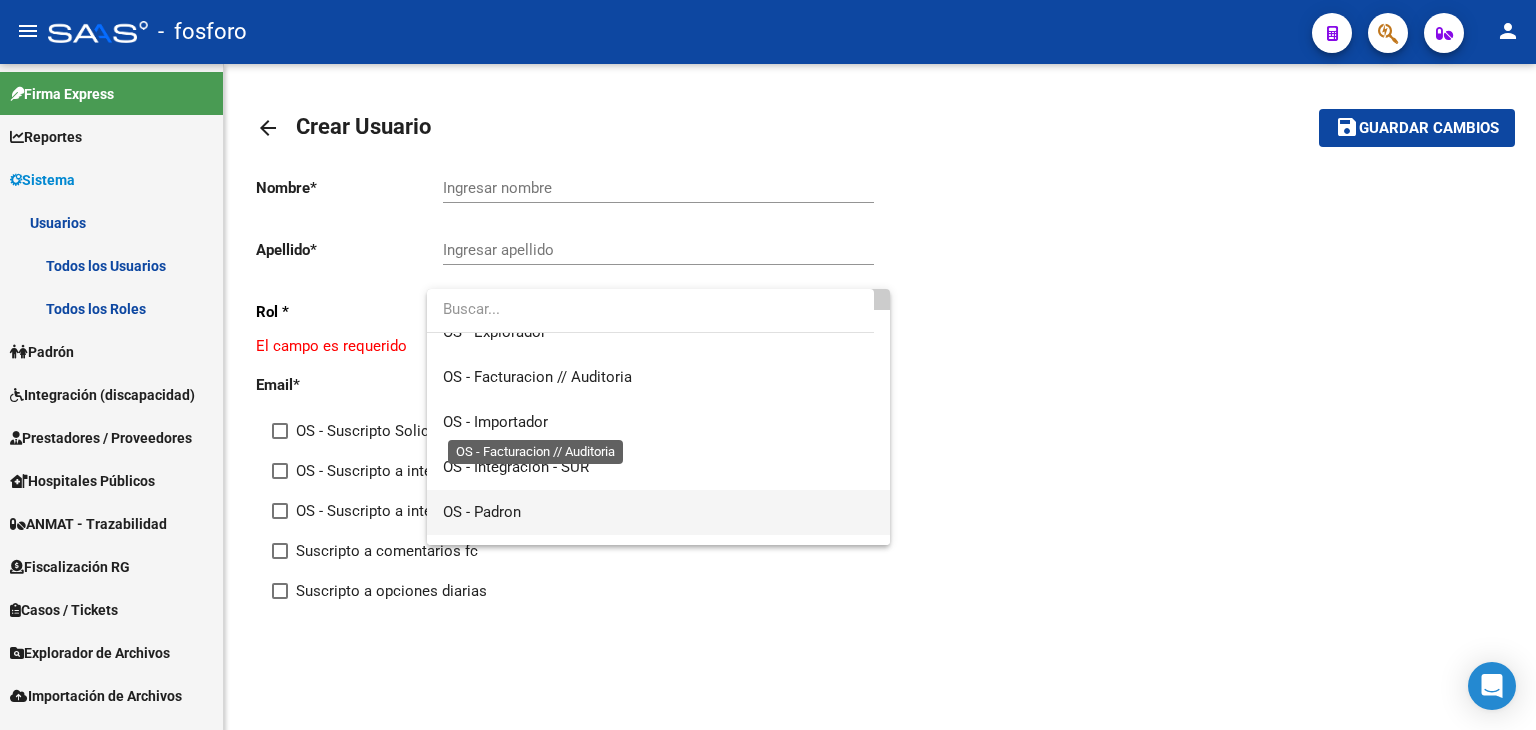 scroll, scrollTop: 148, scrollLeft: 0, axis: vertical 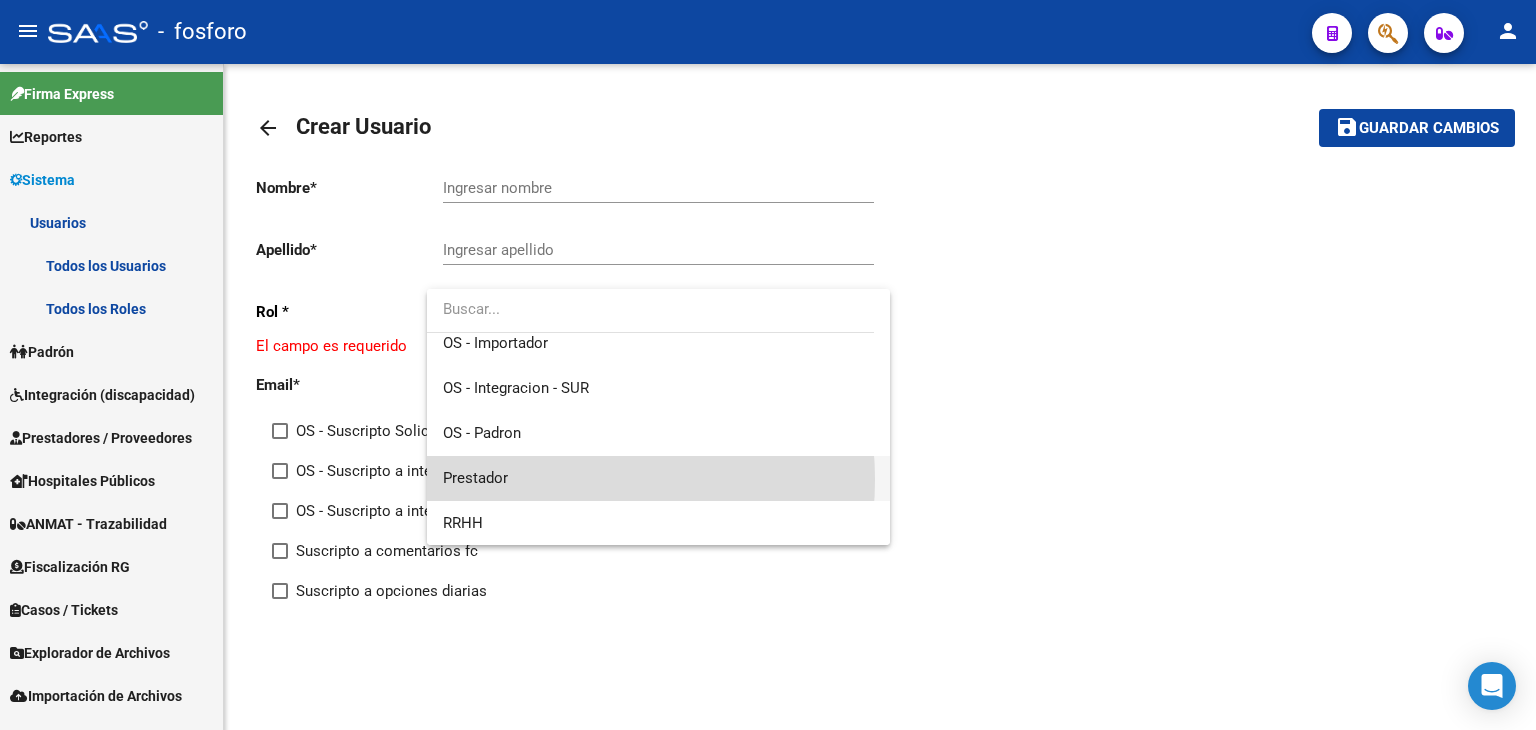 click on "Prestador" at bounding box center [658, 478] 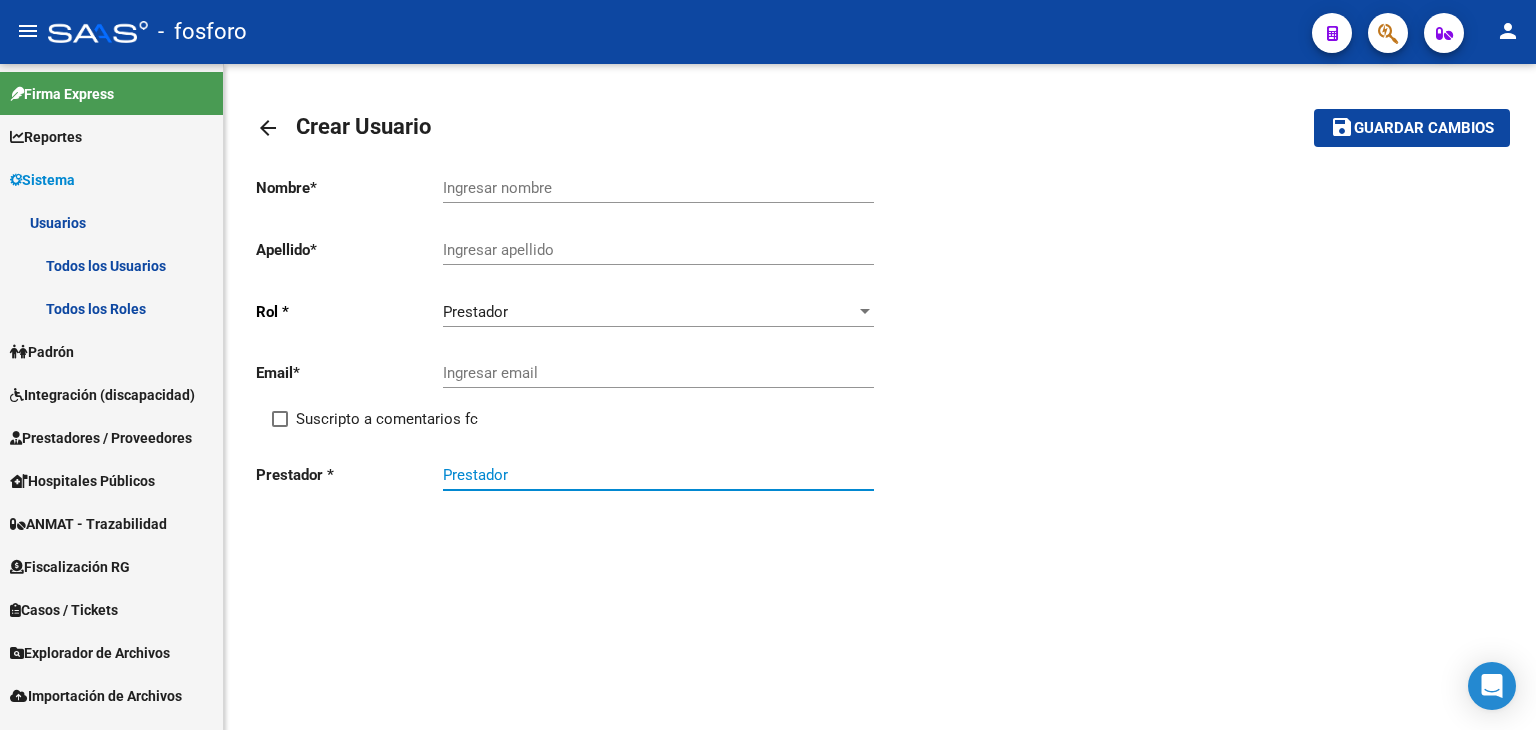 click on "Prestador" at bounding box center (658, 475) 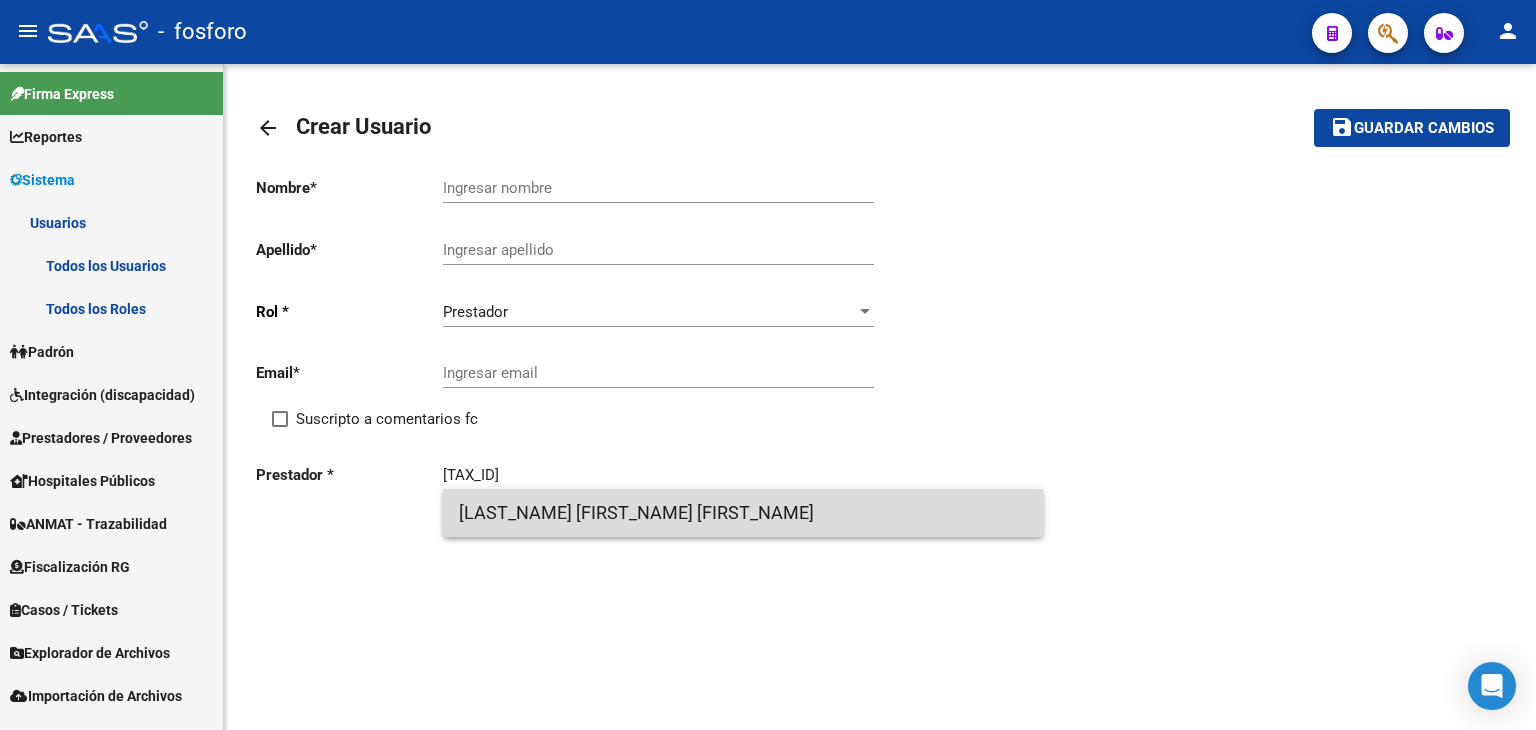 click on "[LAST_NAME] [FIRST_NAME] [FIRST_NAME]" at bounding box center (743, 513) 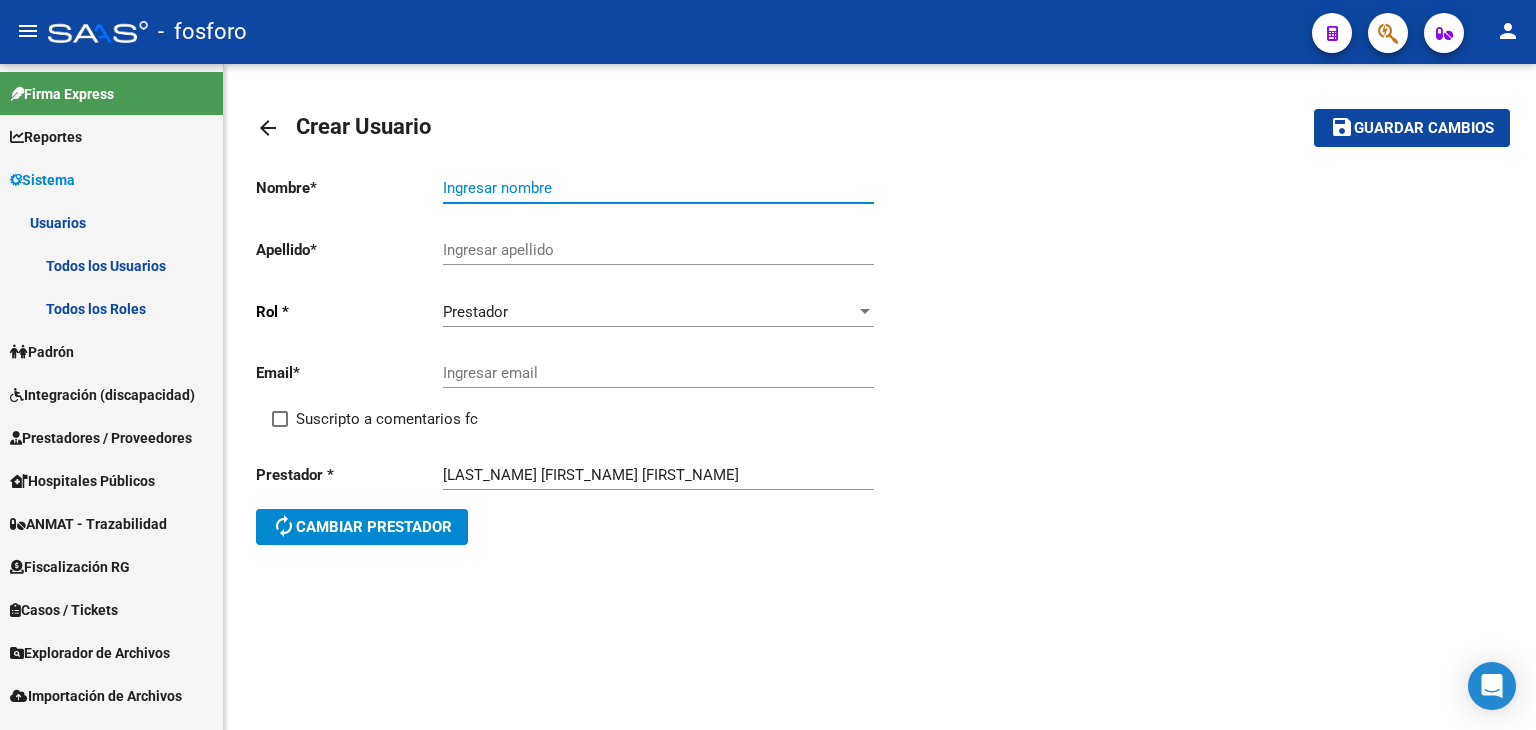 click on "Ingresar nombre" at bounding box center [658, 188] 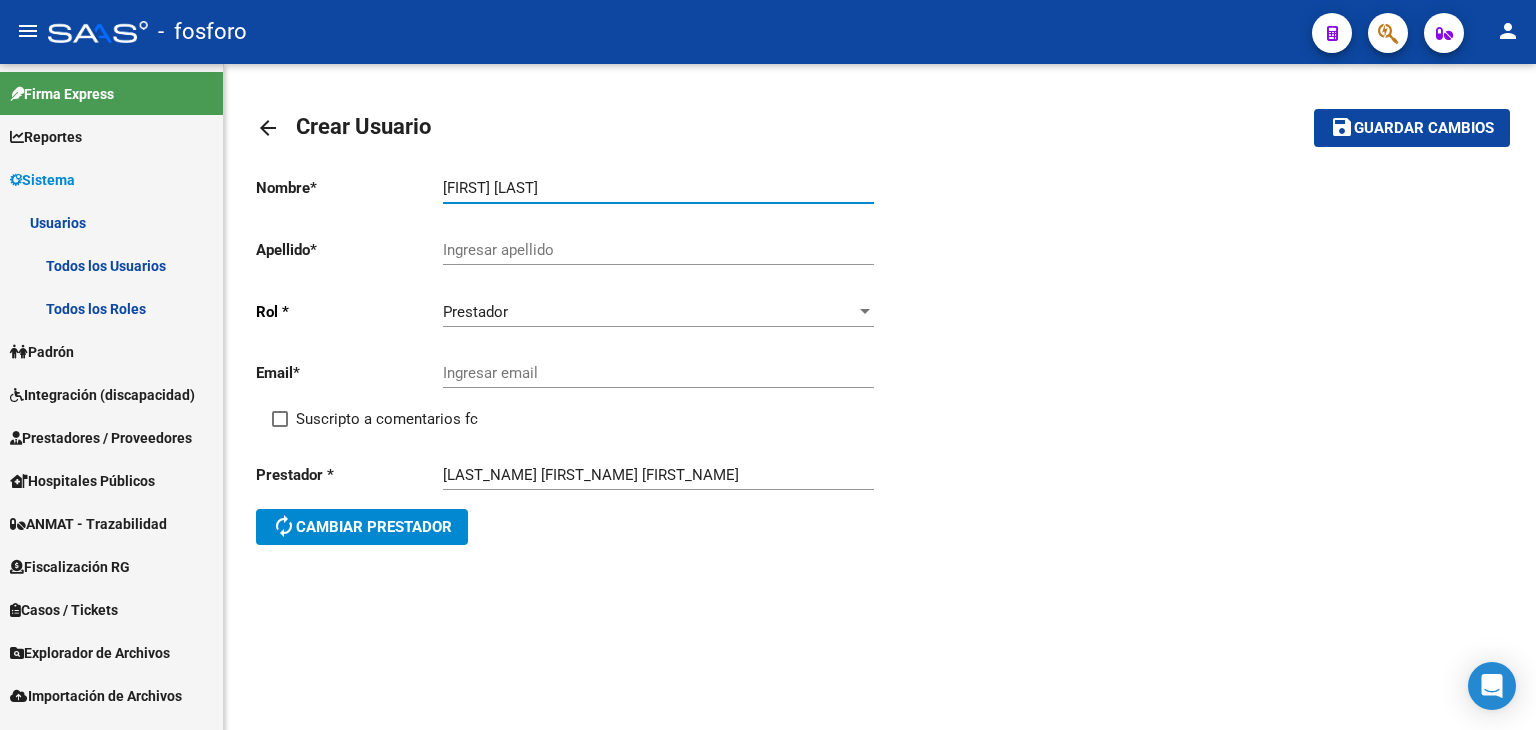 type on "[FIRST] [LAST]" 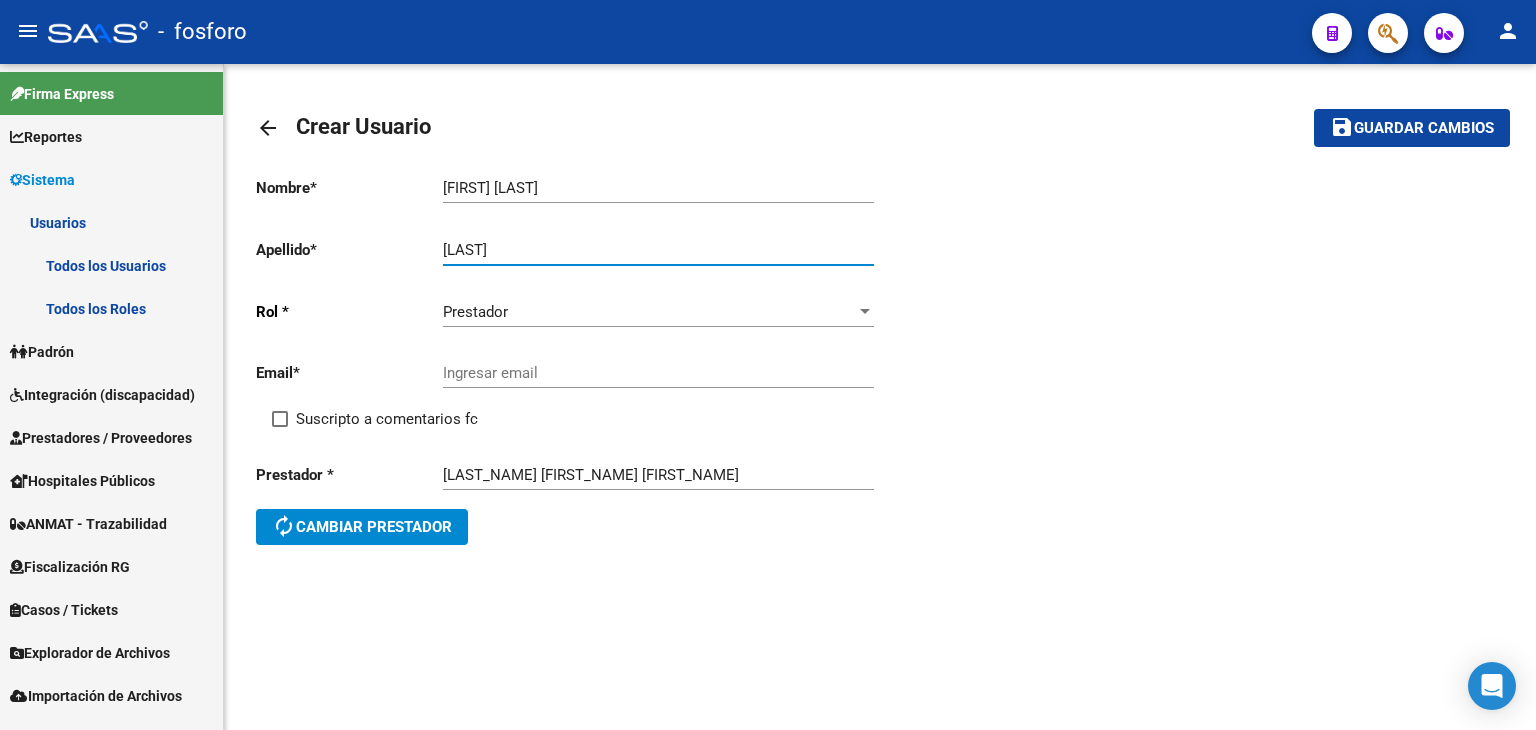 type on "[LAST]" 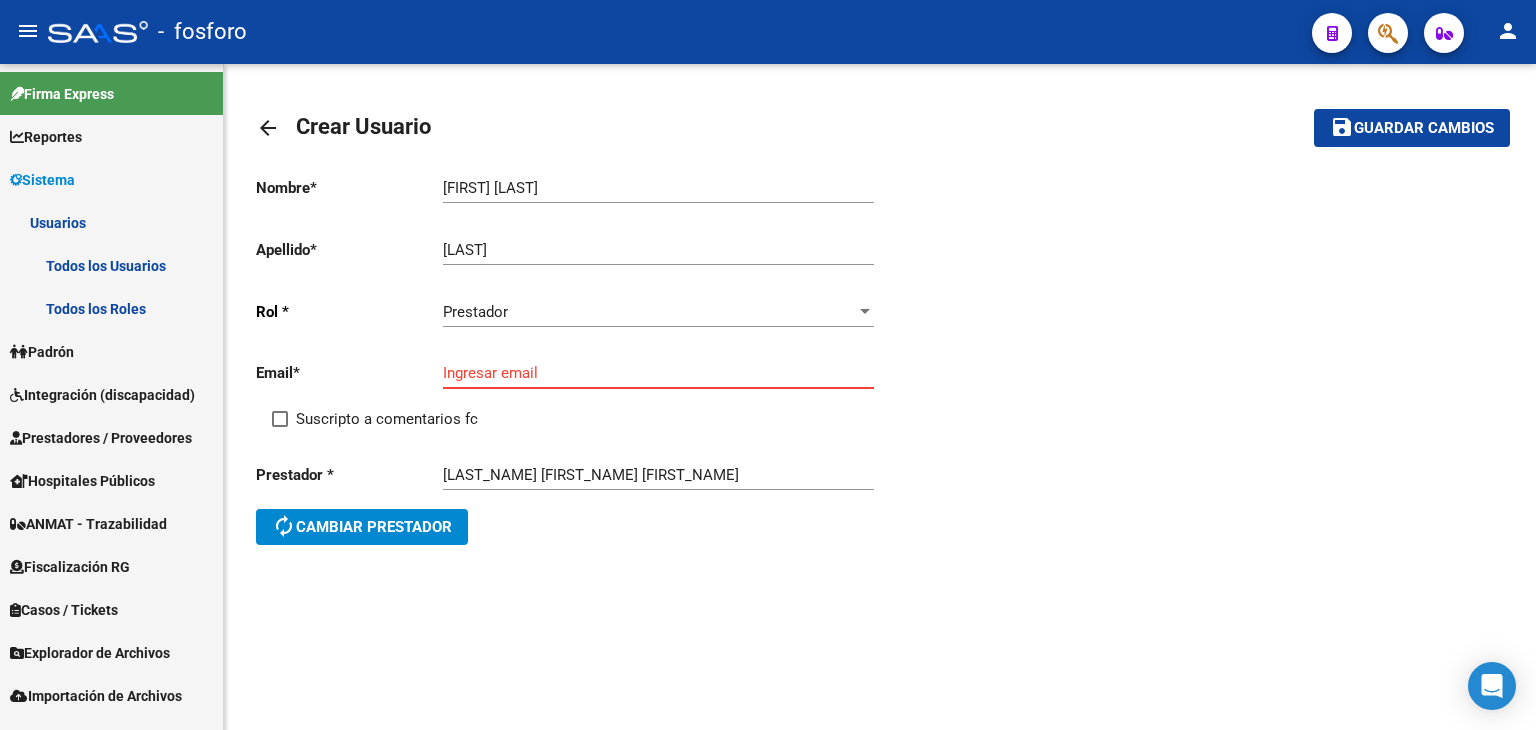 click on "Ingresar email" at bounding box center (658, 373) 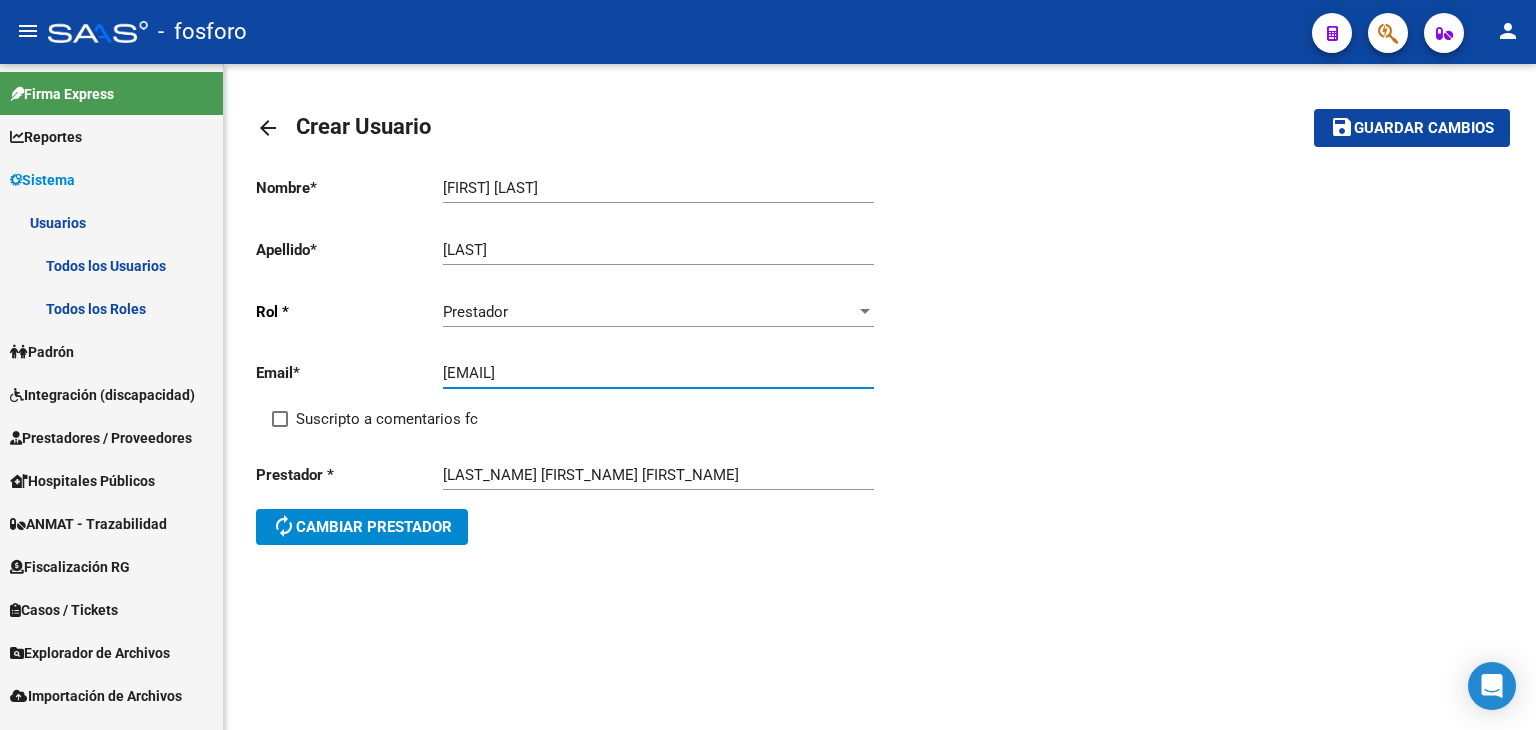 type on "[EMAIL]" 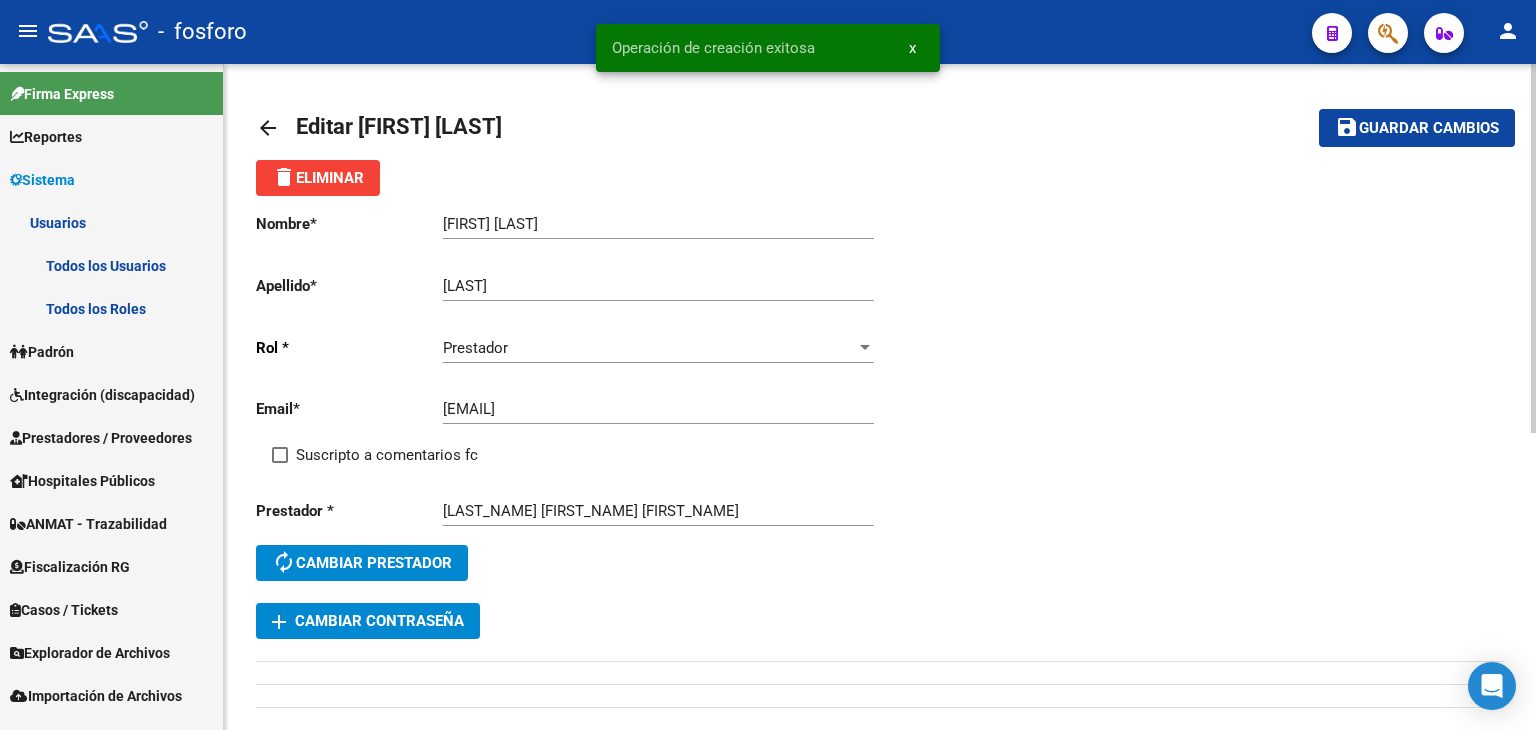 click on "arrow_back" 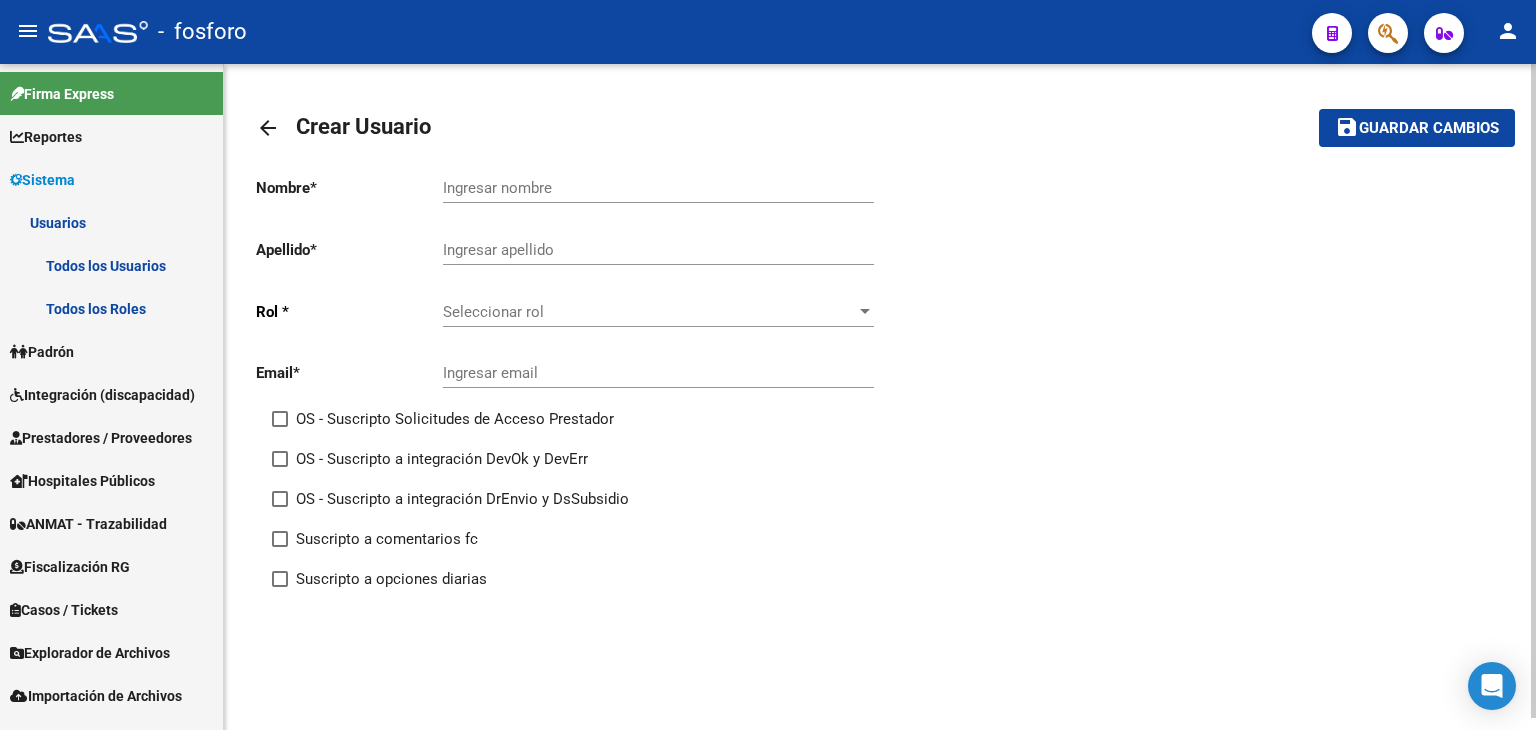 click on "arrow_back" 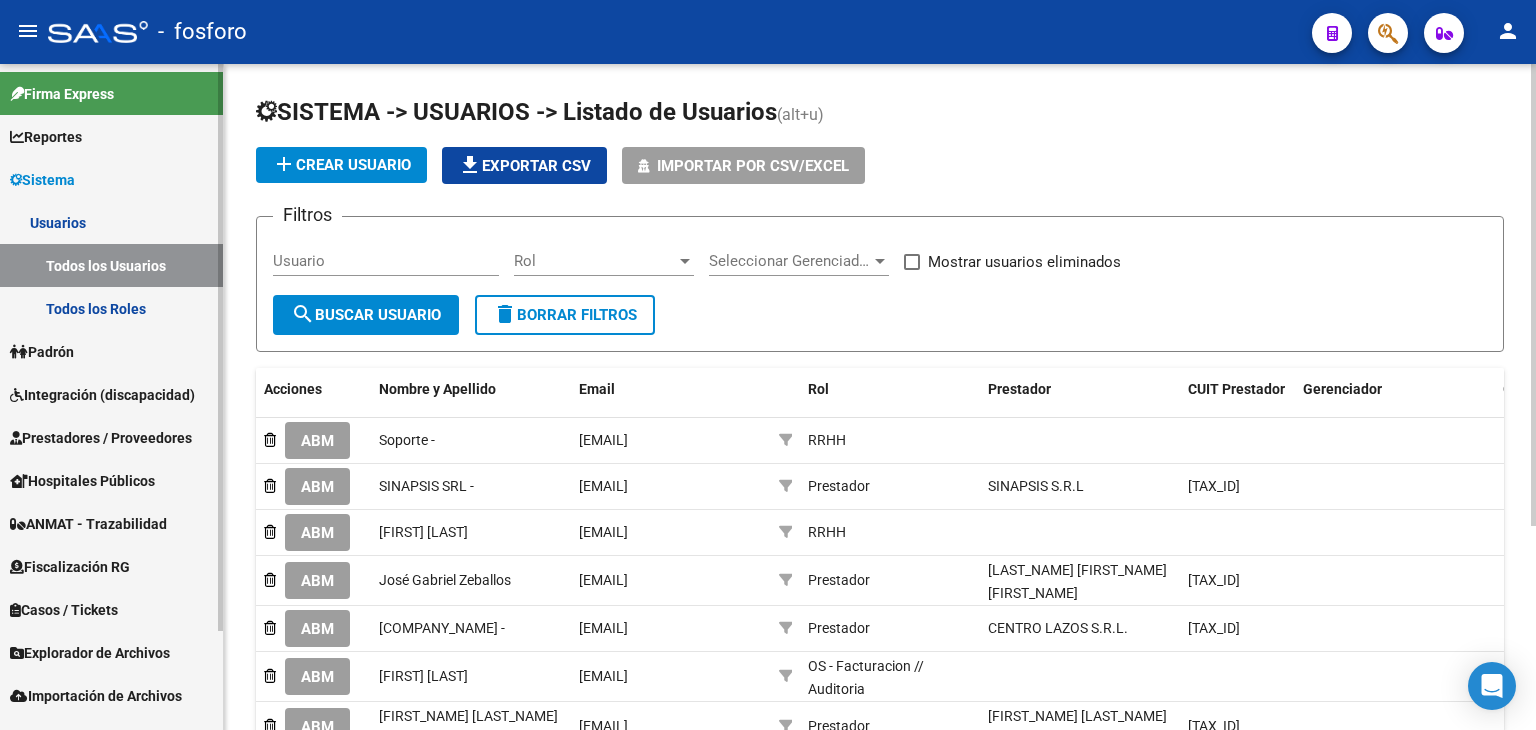 click on "Prestadores / Proveedores" at bounding box center [101, 438] 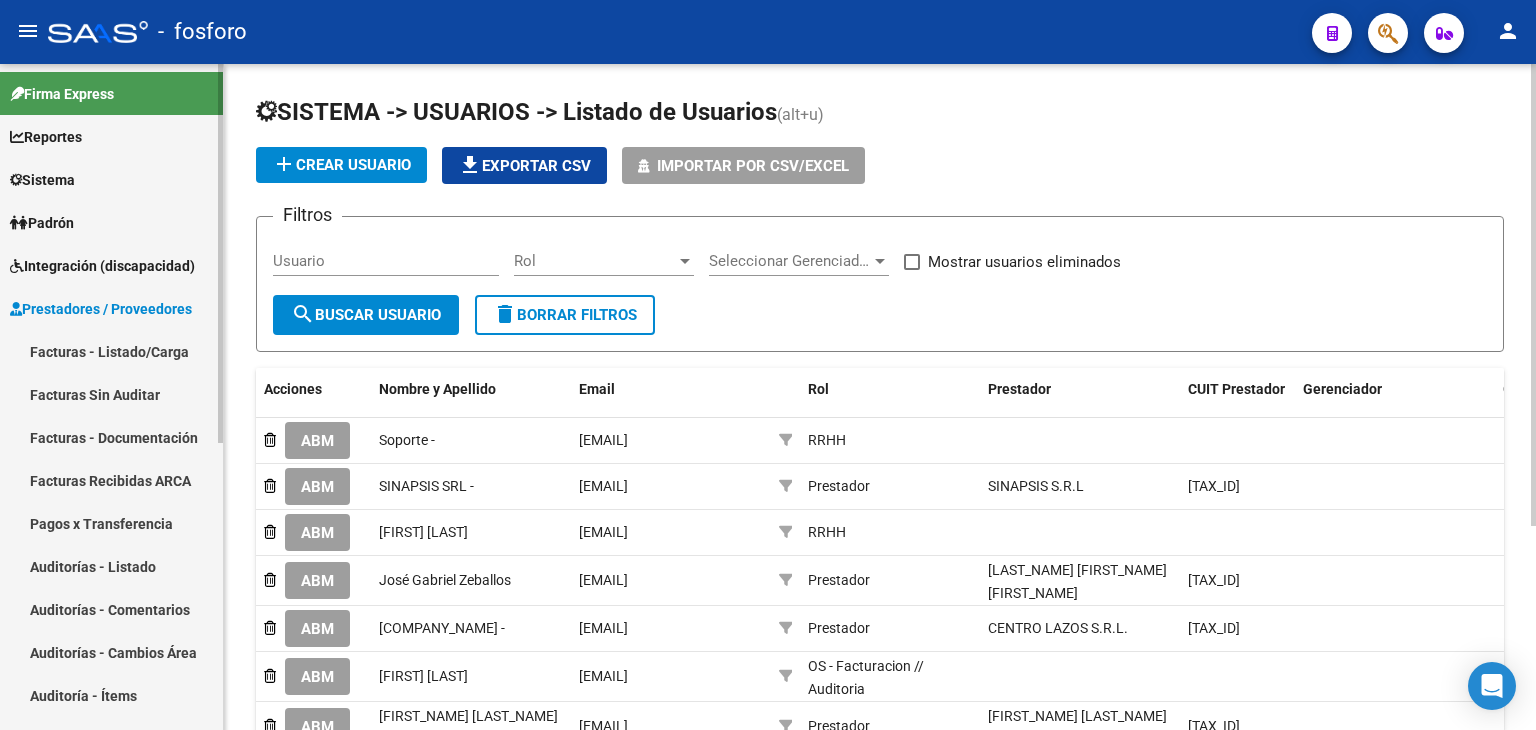 click on "Facturas - Listado/Carga" at bounding box center [111, 351] 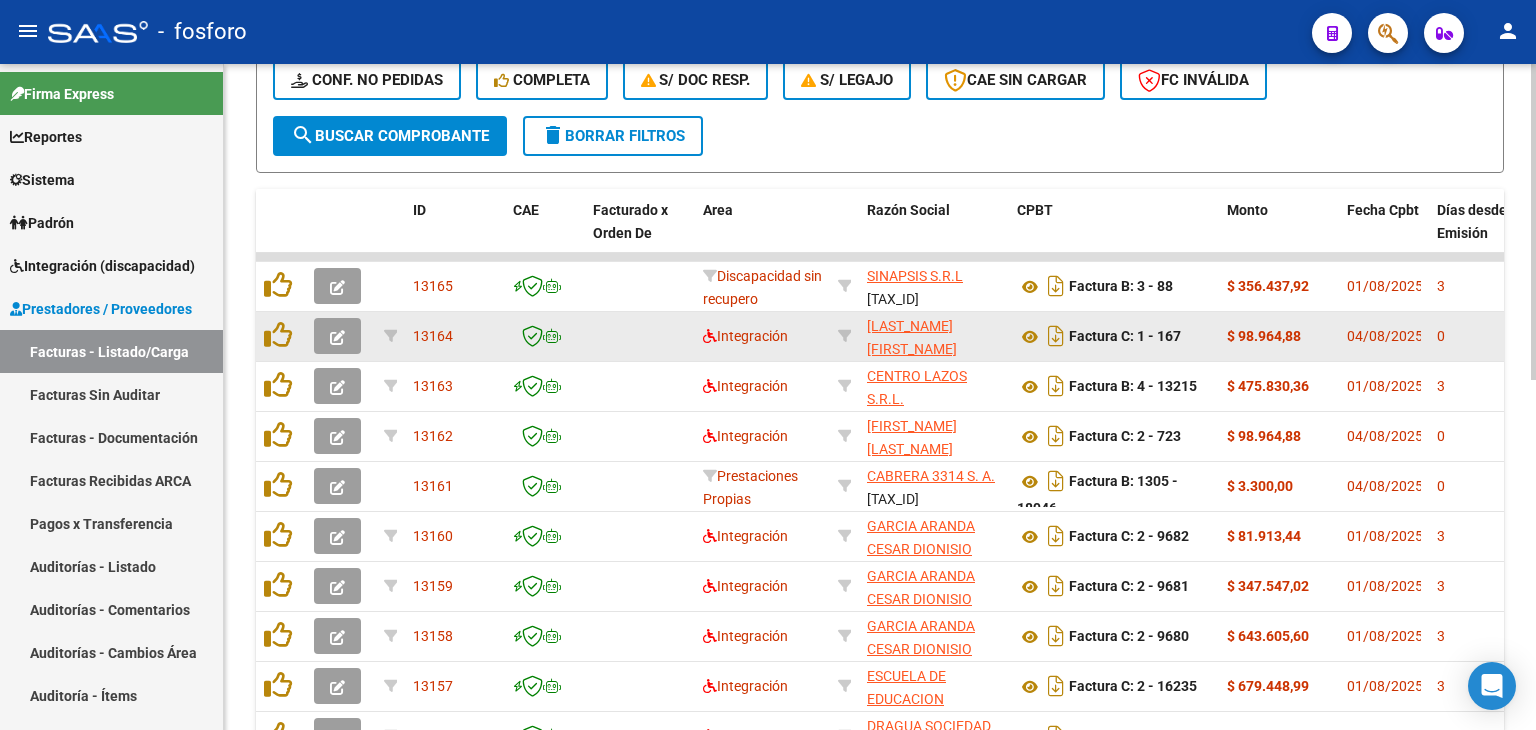 scroll, scrollTop: 600, scrollLeft: 0, axis: vertical 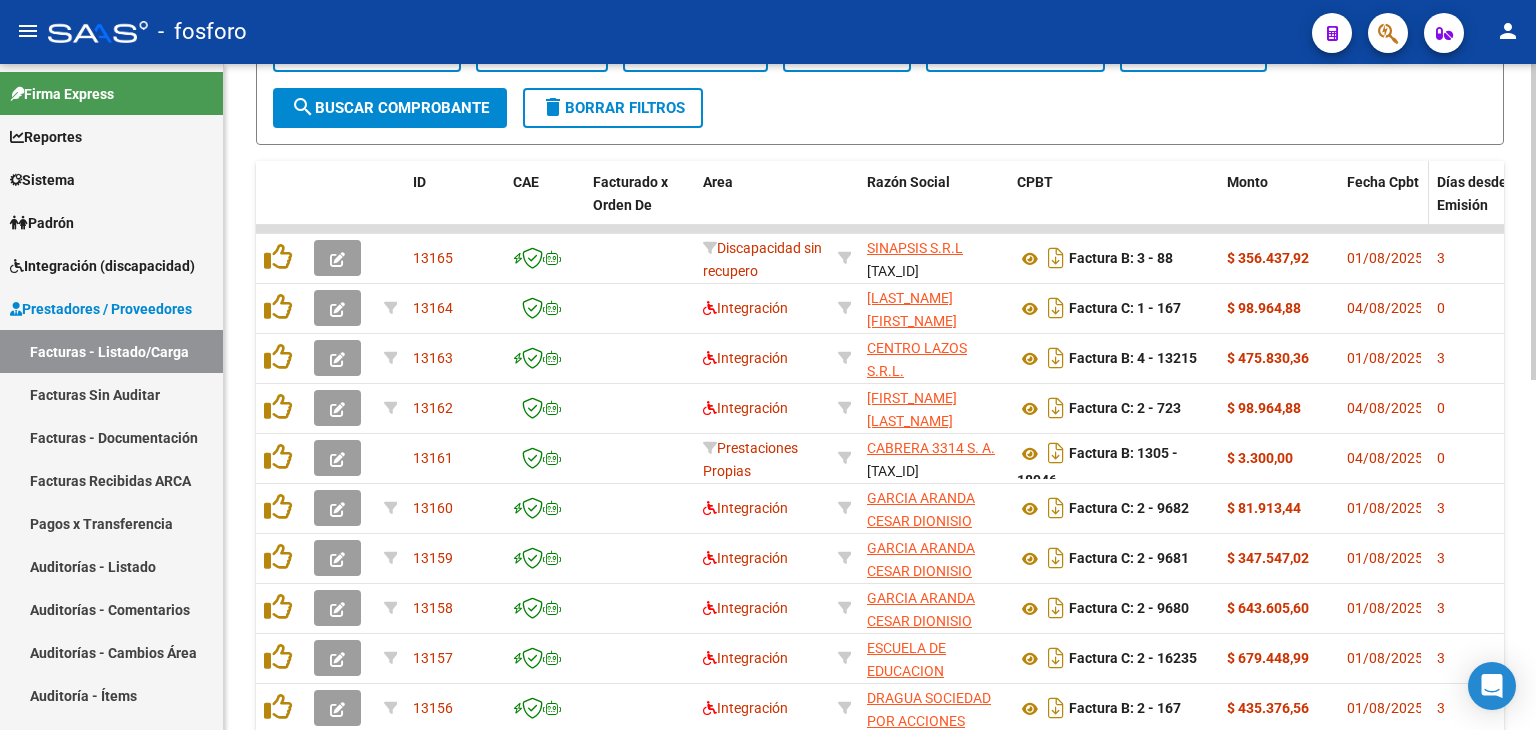 click on "Fecha Cpbt" 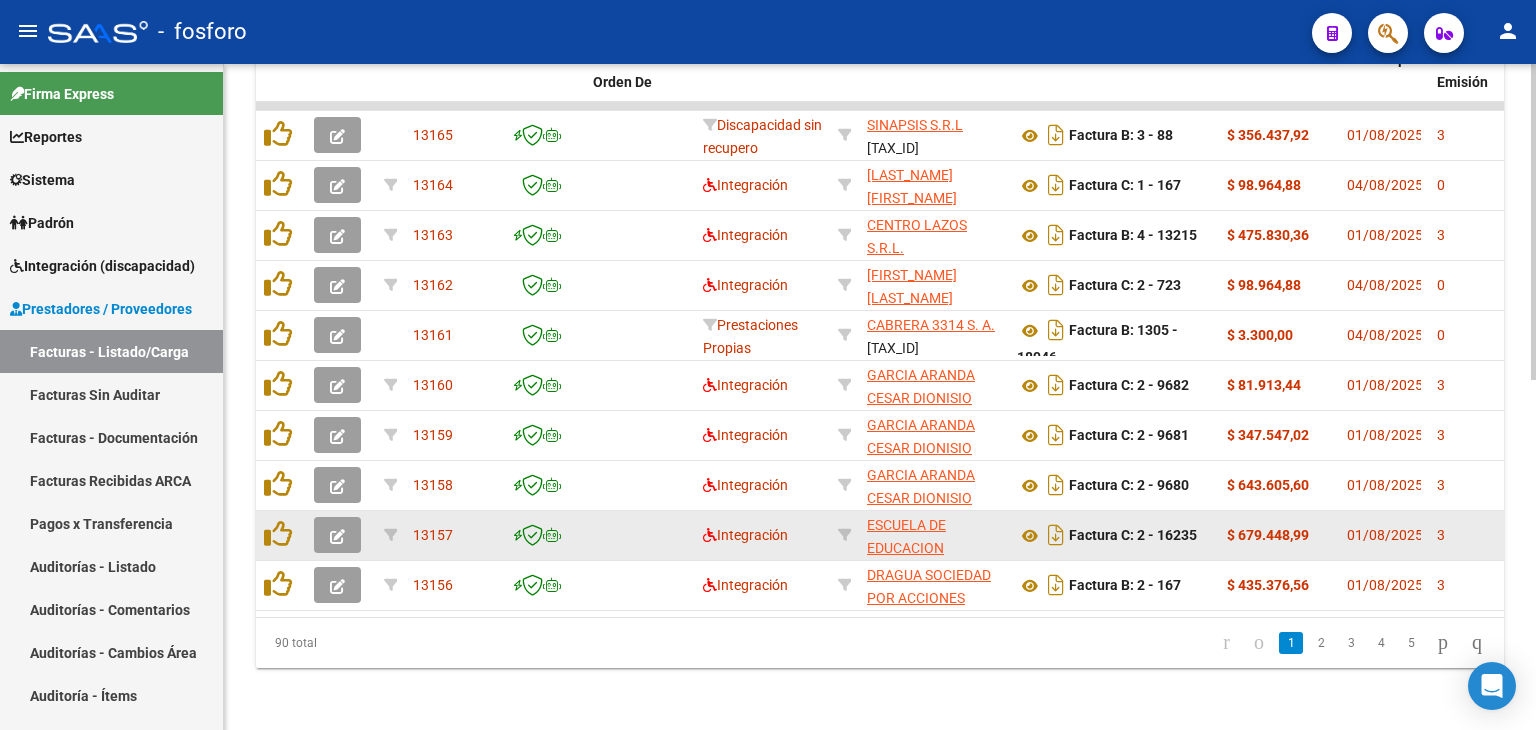 scroll, scrollTop: 736, scrollLeft: 0, axis: vertical 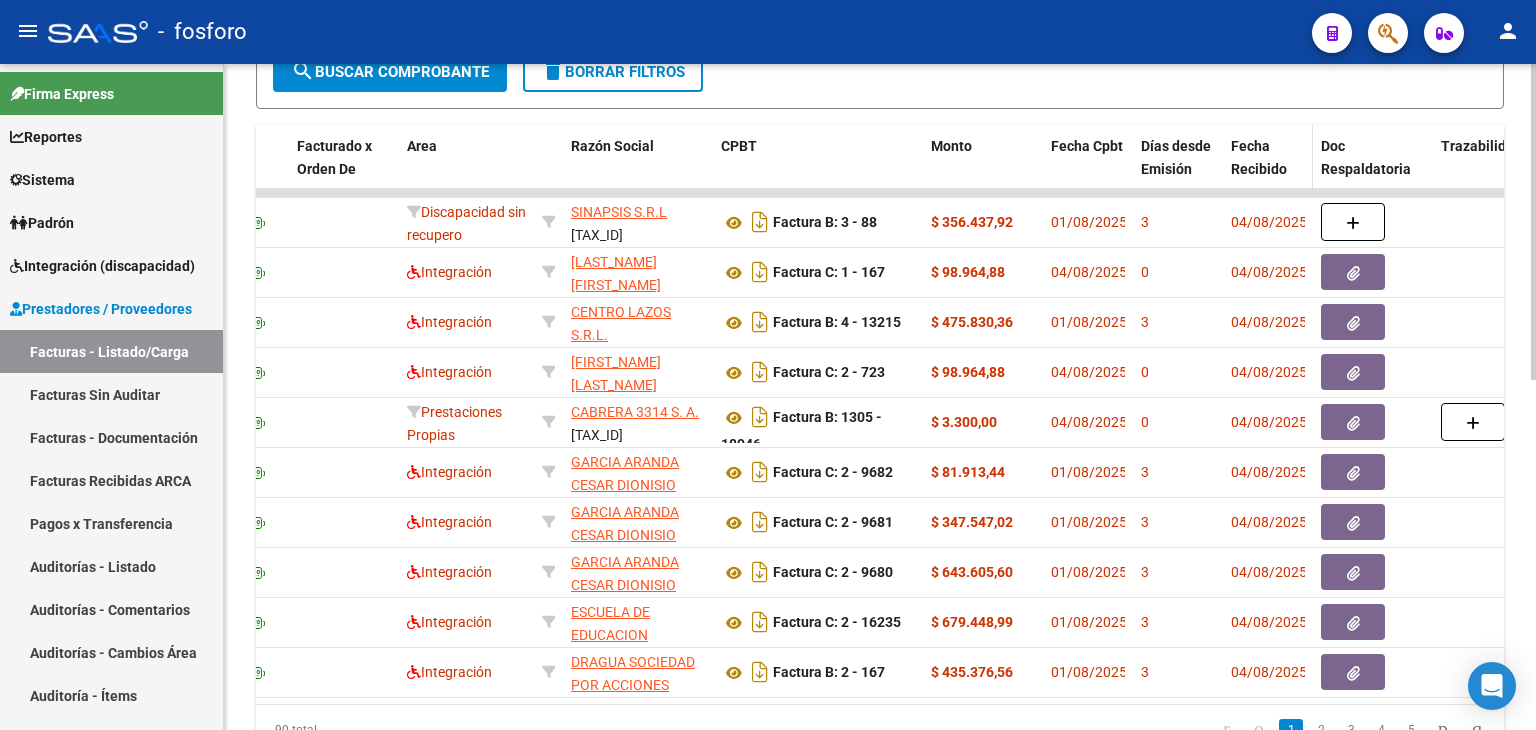 click on "Fecha Recibido" 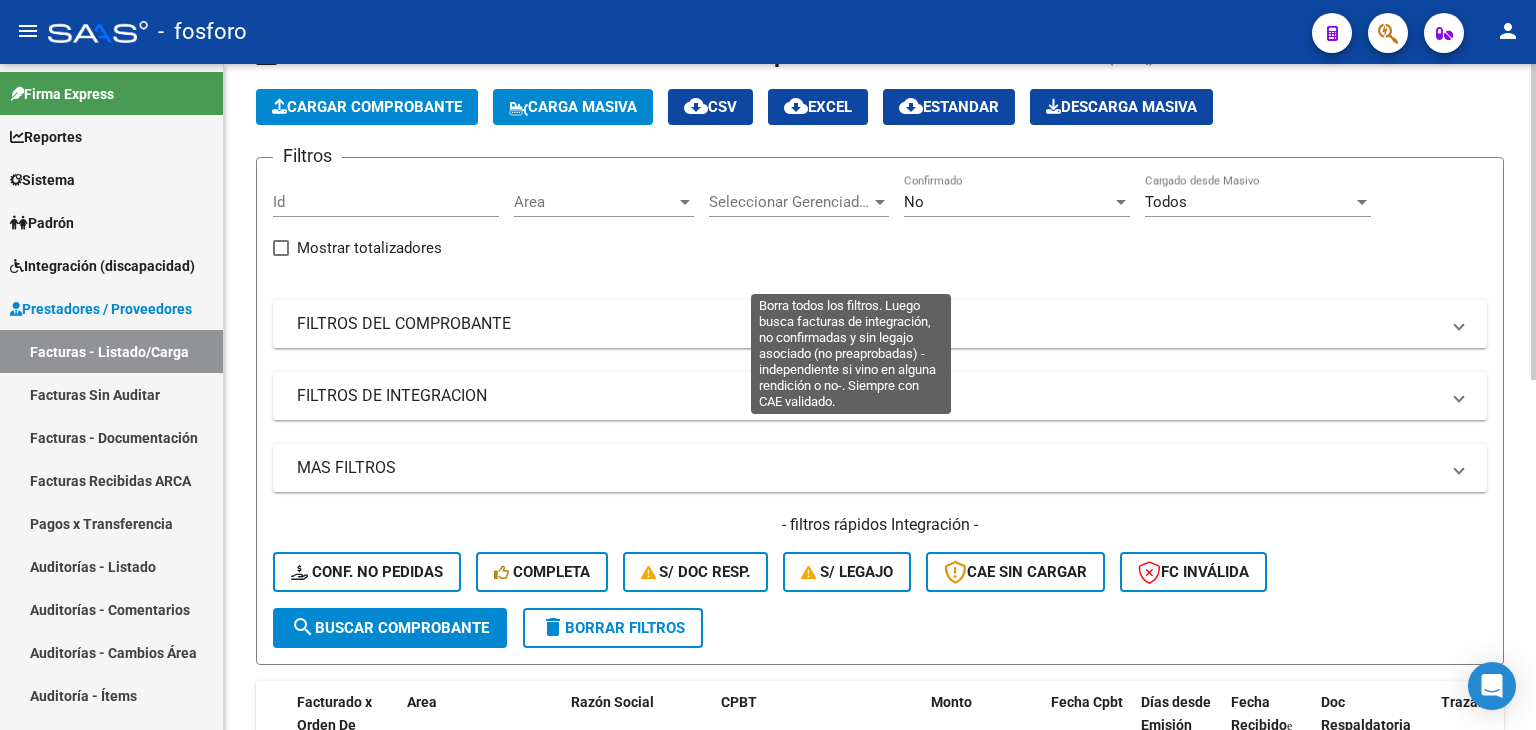 scroll, scrollTop: 38, scrollLeft: 0, axis: vertical 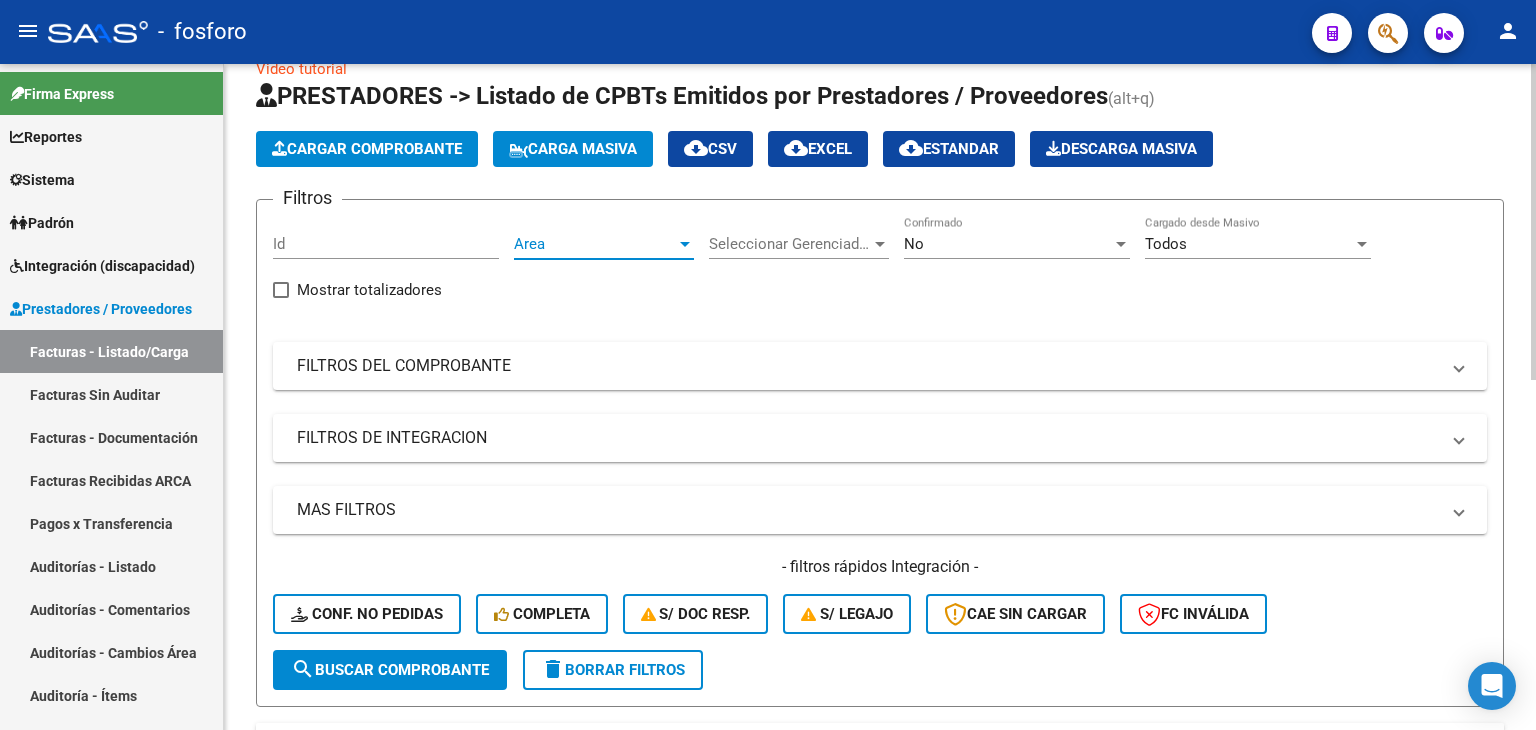click on "Area" at bounding box center (595, 244) 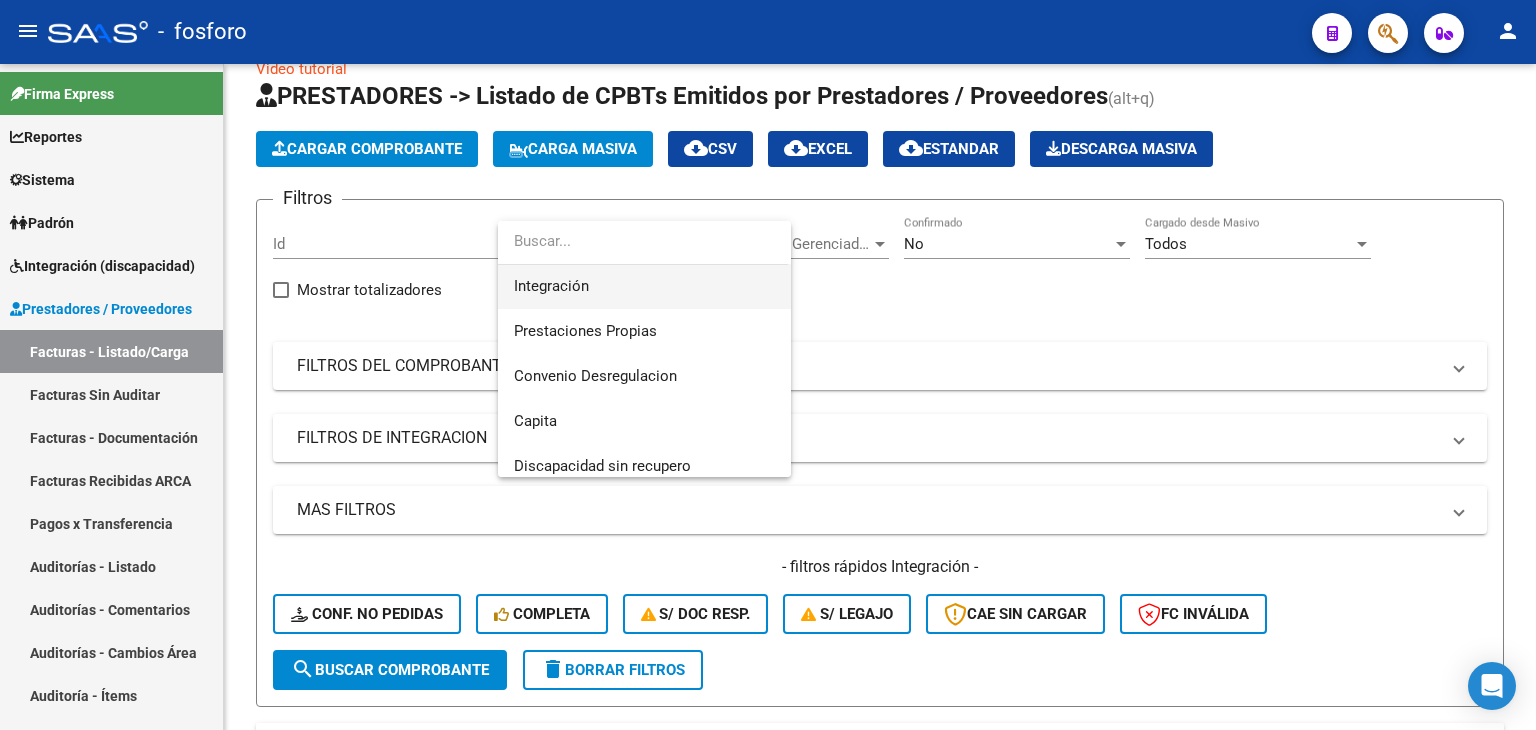 scroll, scrollTop: 200, scrollLeft: 0, axis: vertical 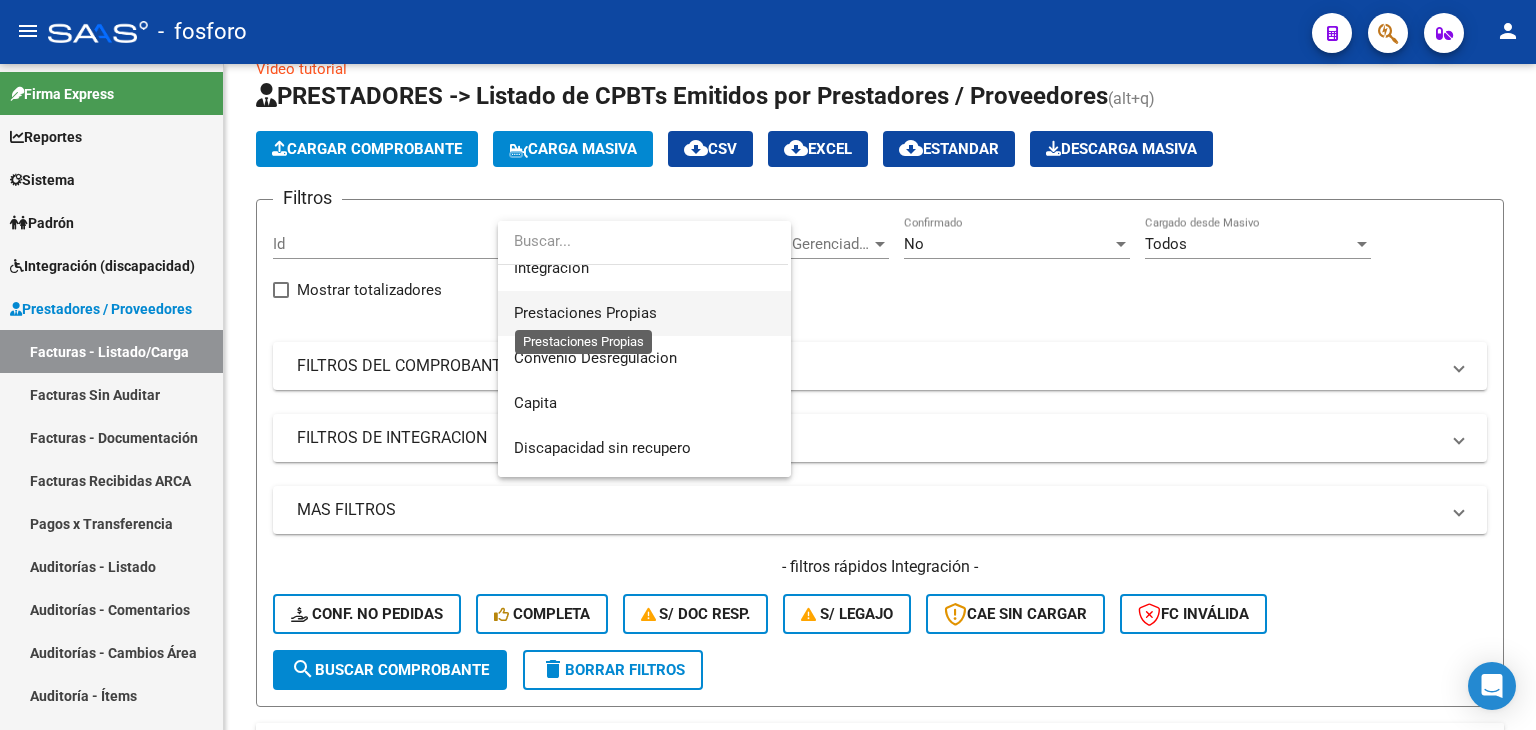 click on "Prestaciones Propias" at bounding box center [585, 313] 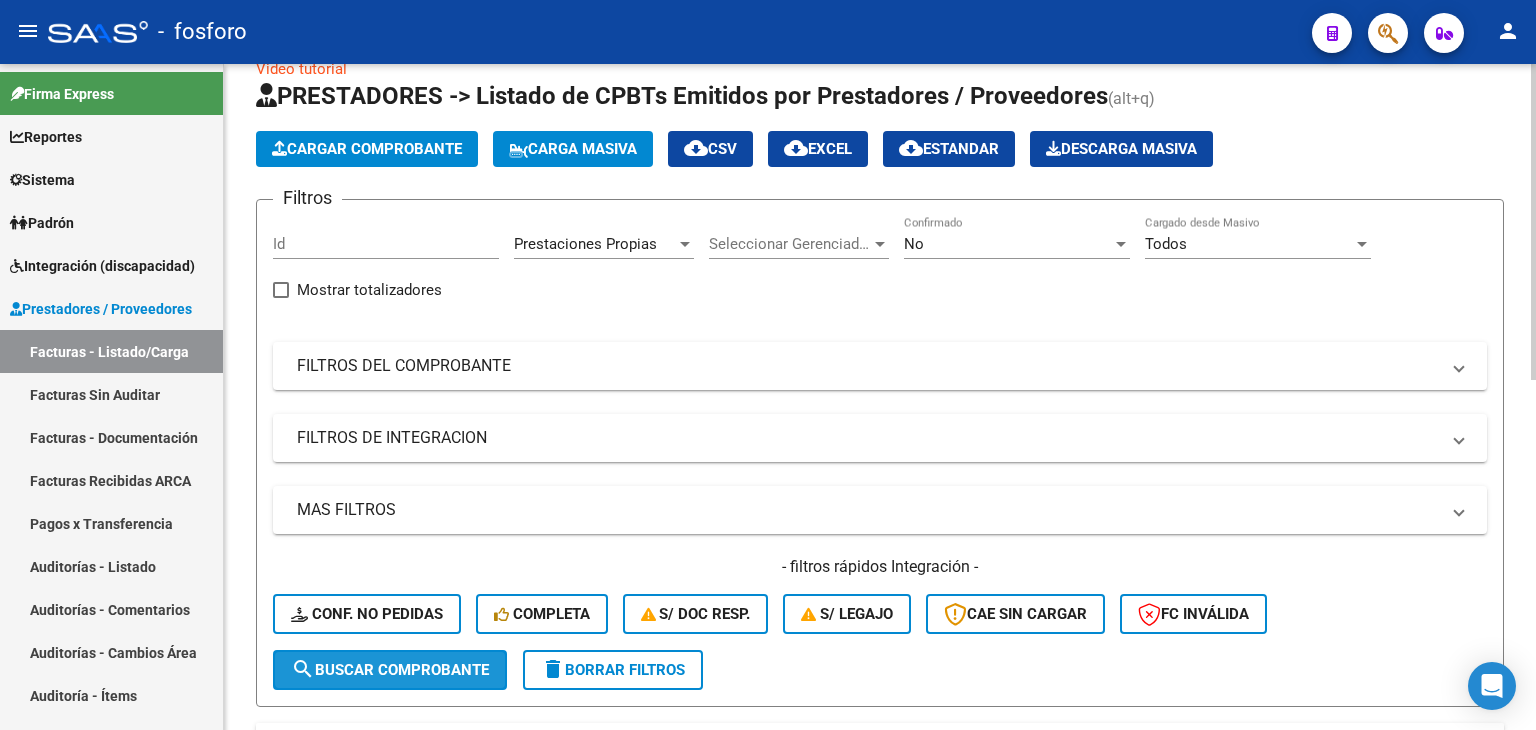 click on "search  Buscar Comprobante" 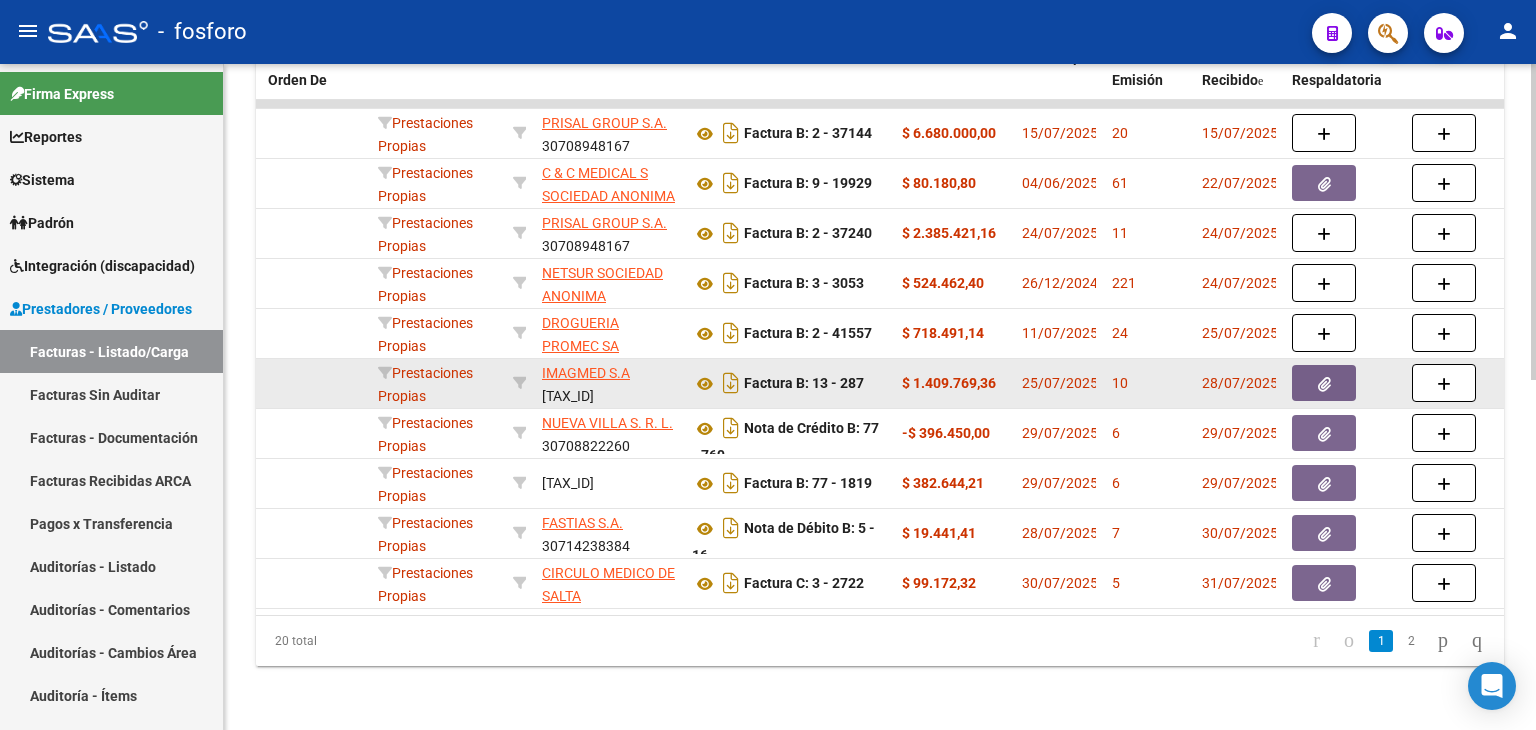scroll, scrollTop: 736, scrollLeft: 0, axis: vertical 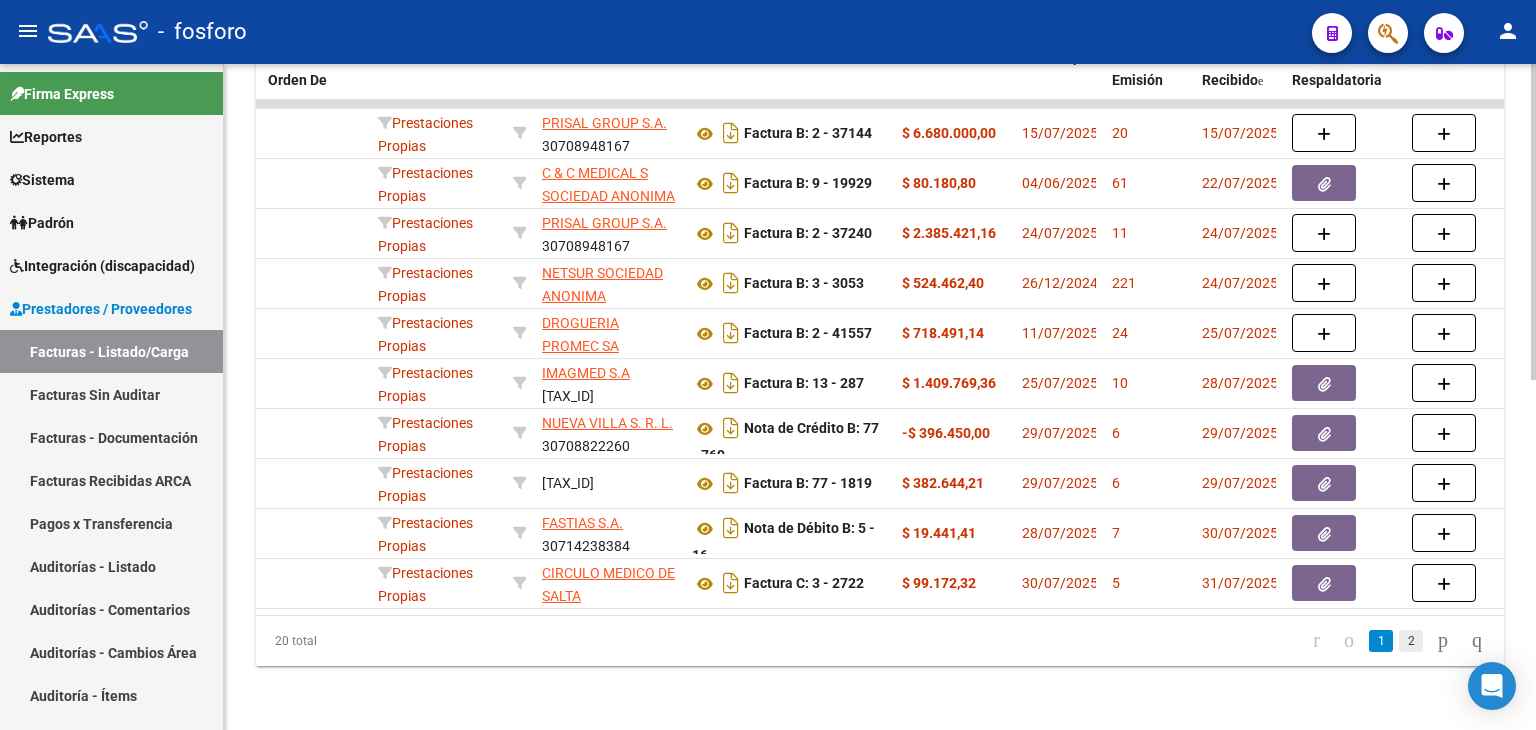 click on "2" 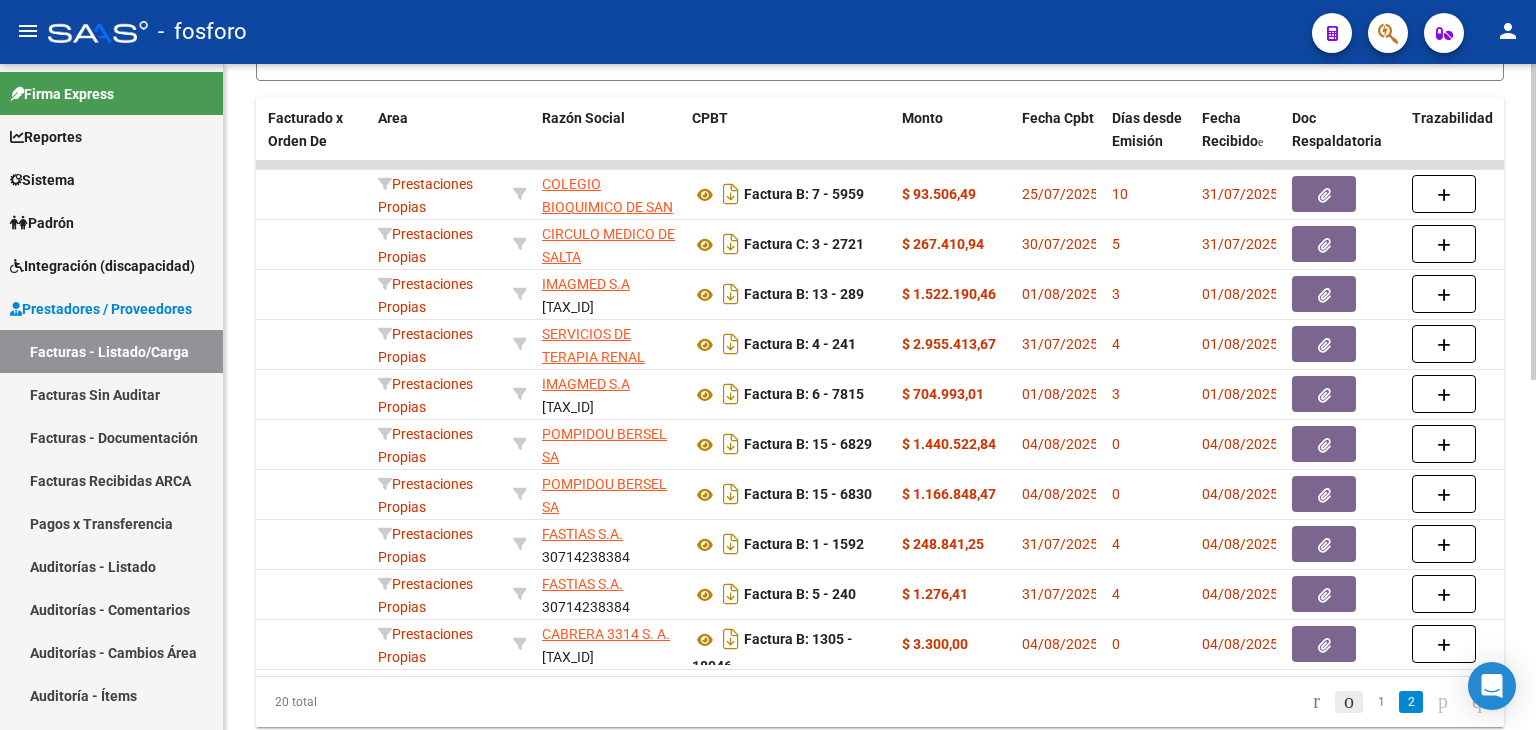 scroll, scrollTop: 736, scrollLeft: 0, axis: vertical 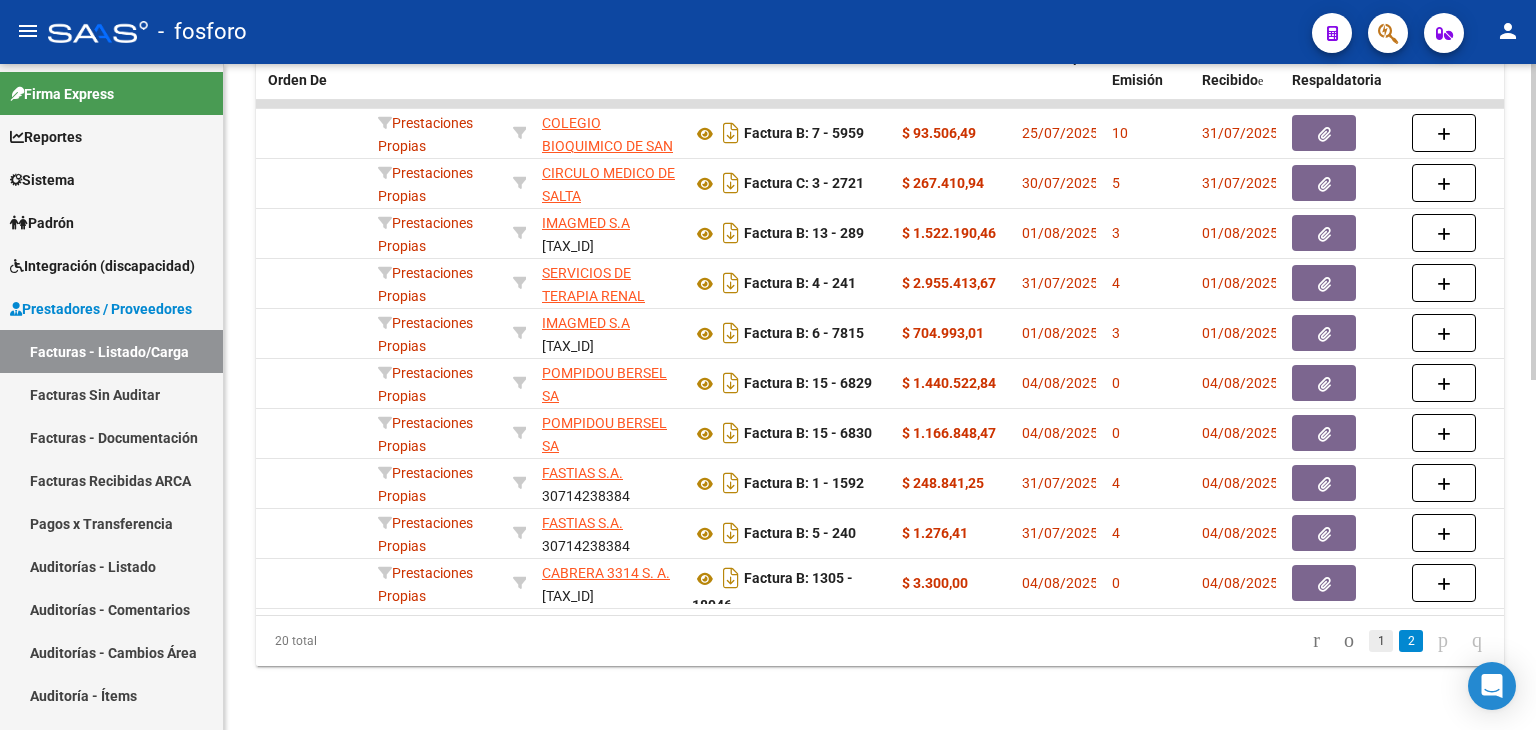 click on "1" 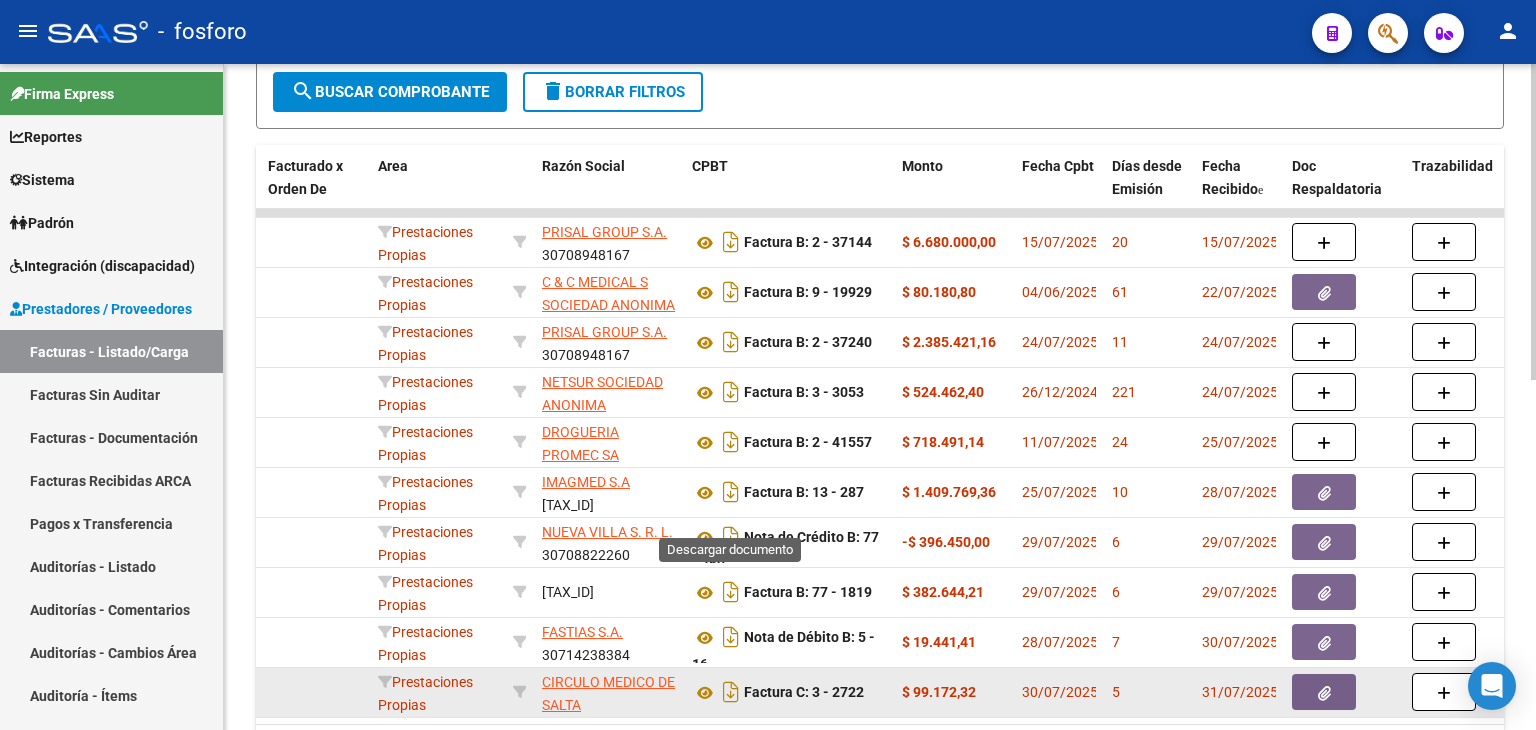 scroll, scrollTop: 736, scrollLeft: 0, axis: vertical 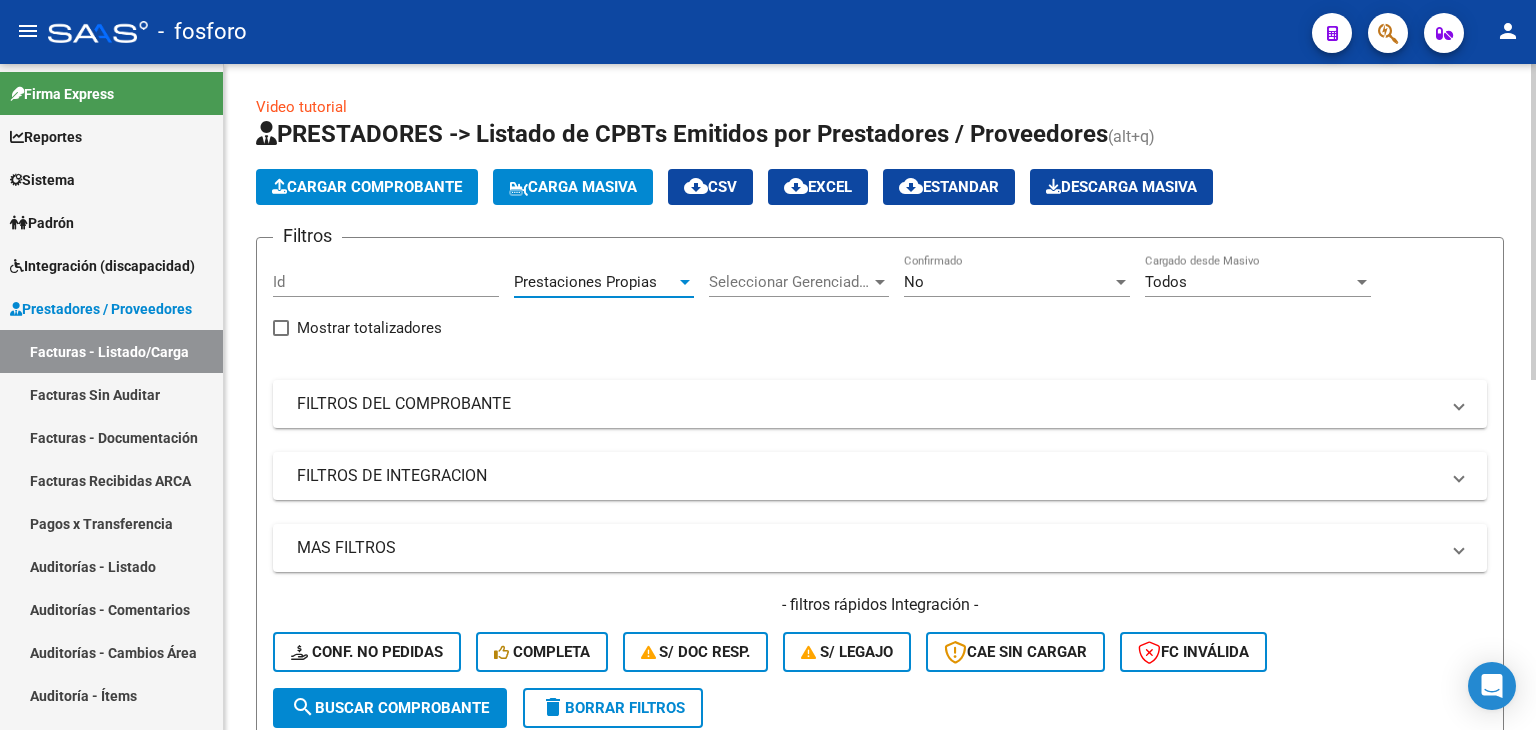 click on "Prestaciones Propias" at bounding box center [585, 282] 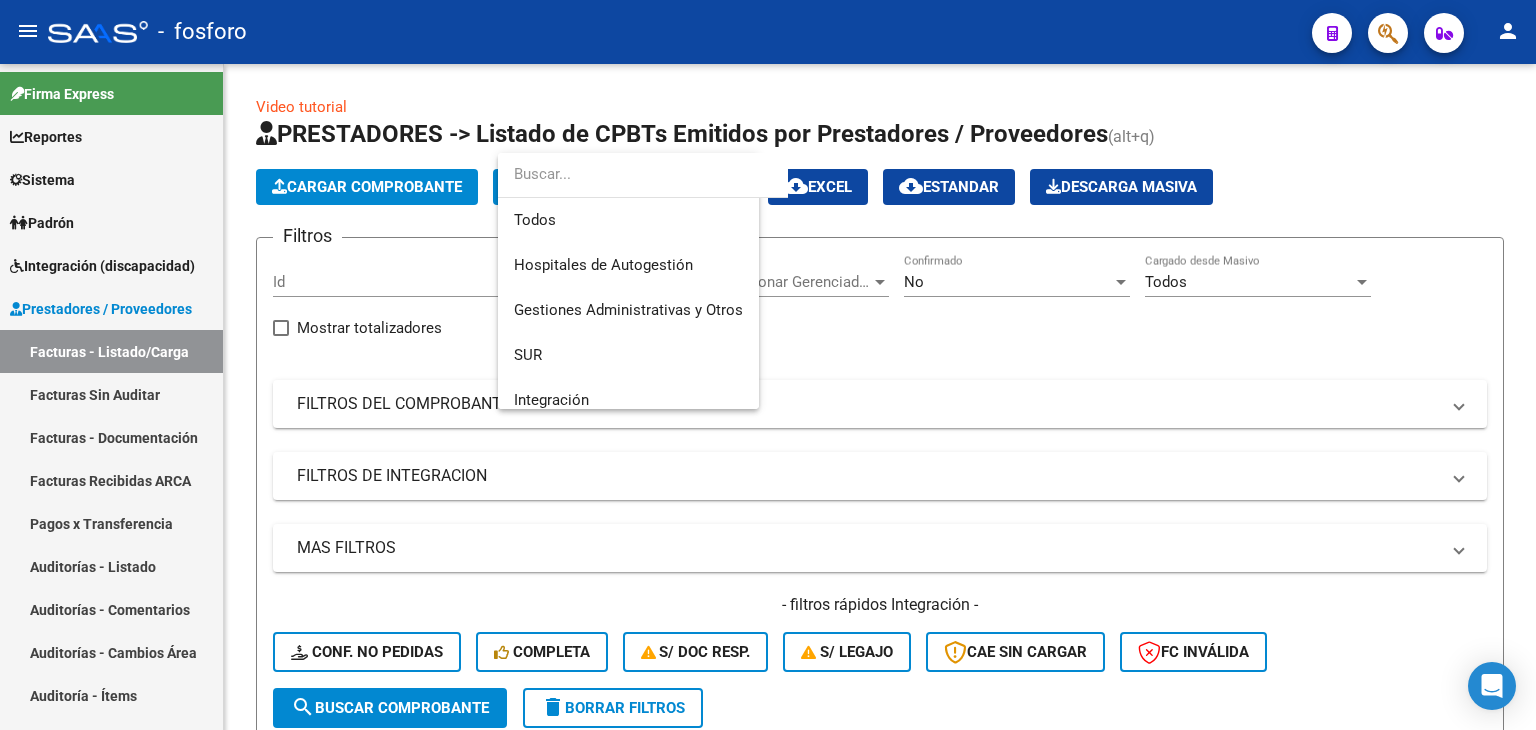 scroll, scrollTop: 164, scrollLeft: 0, axis: vertical 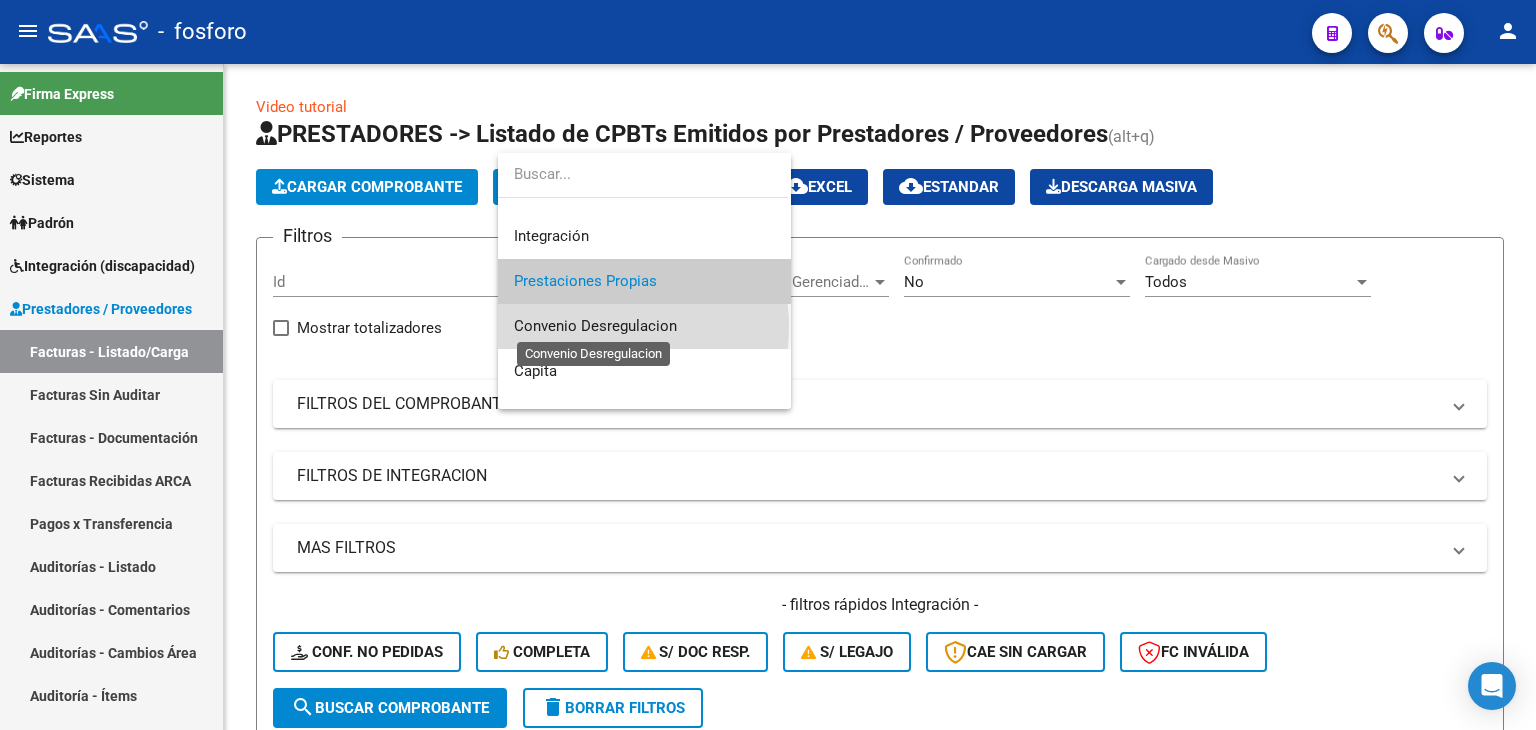 click on "Convenio Desregulacion" at bounding box center (595, 326) 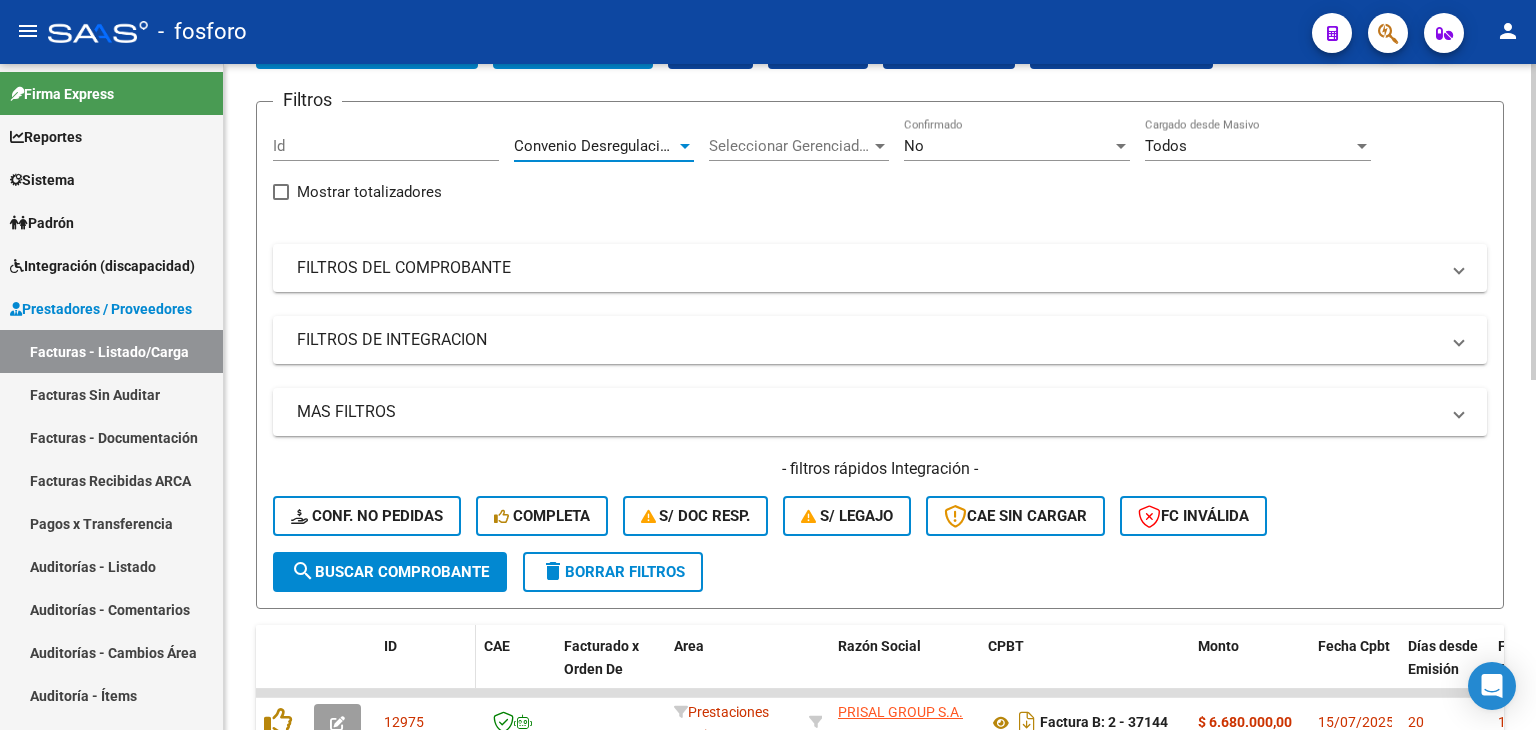 scroll, scrollTop: 200, scrollLeft: 0, axis: vertical 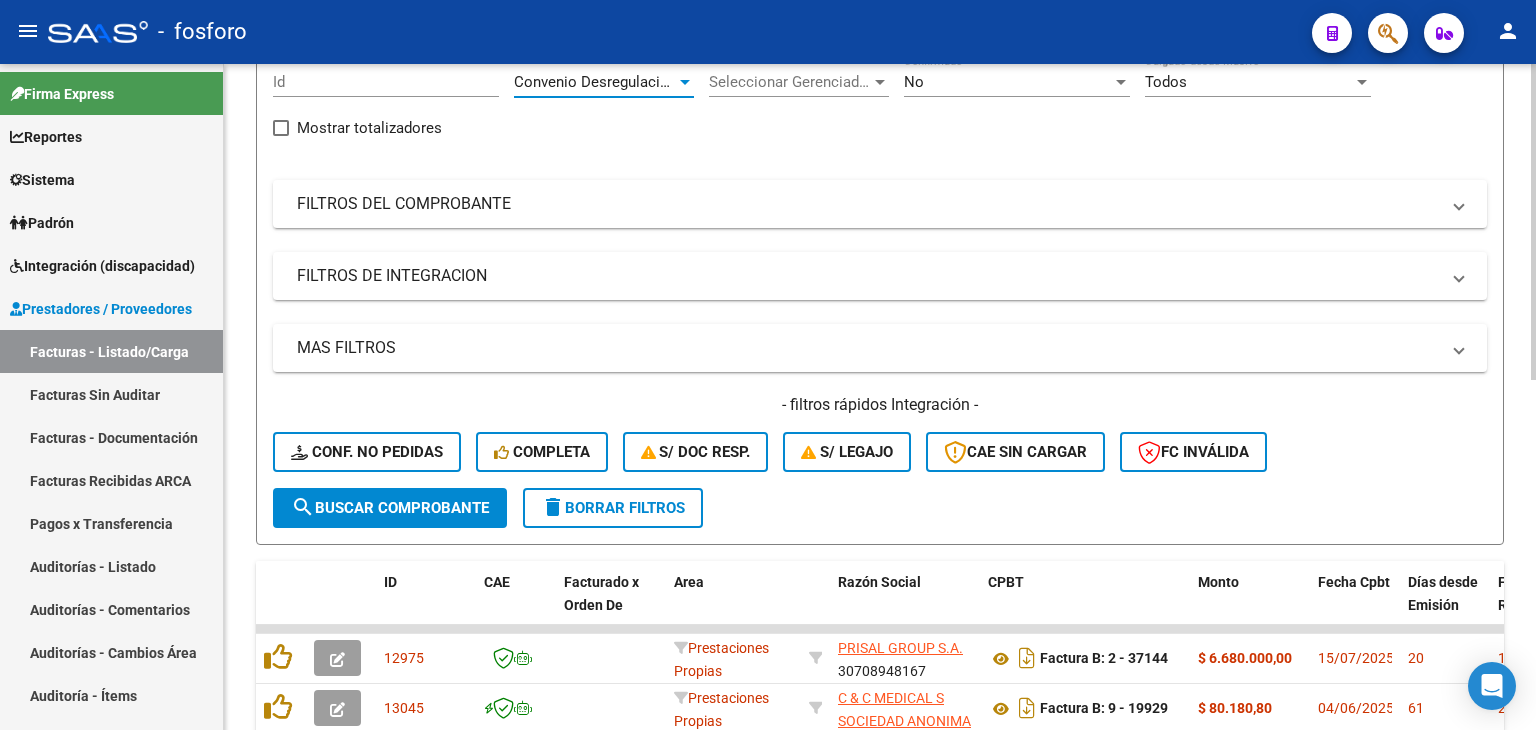 click on "search  Buscar Comprobante" 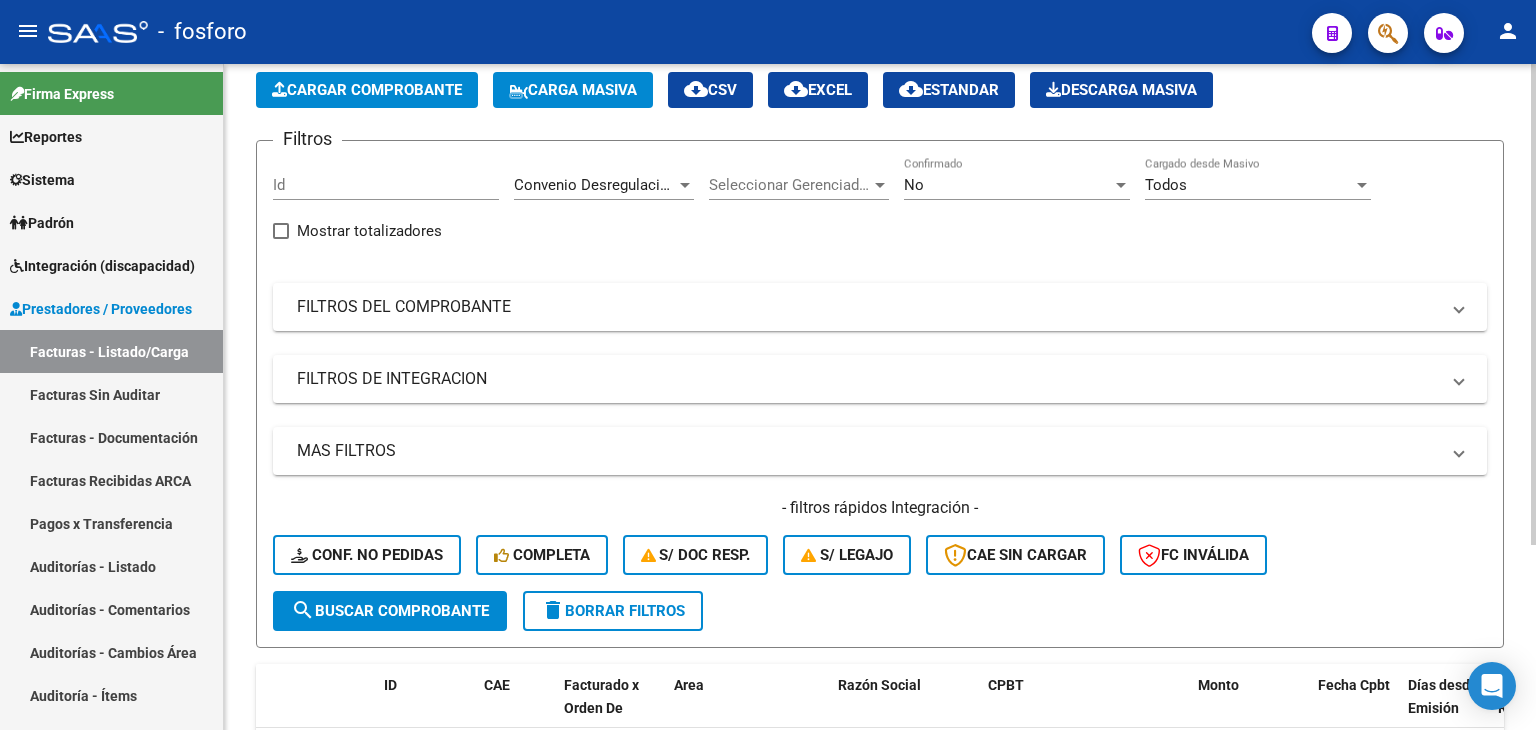 scroll, scrollTop: 0, scrollLeft: 0, axis: both 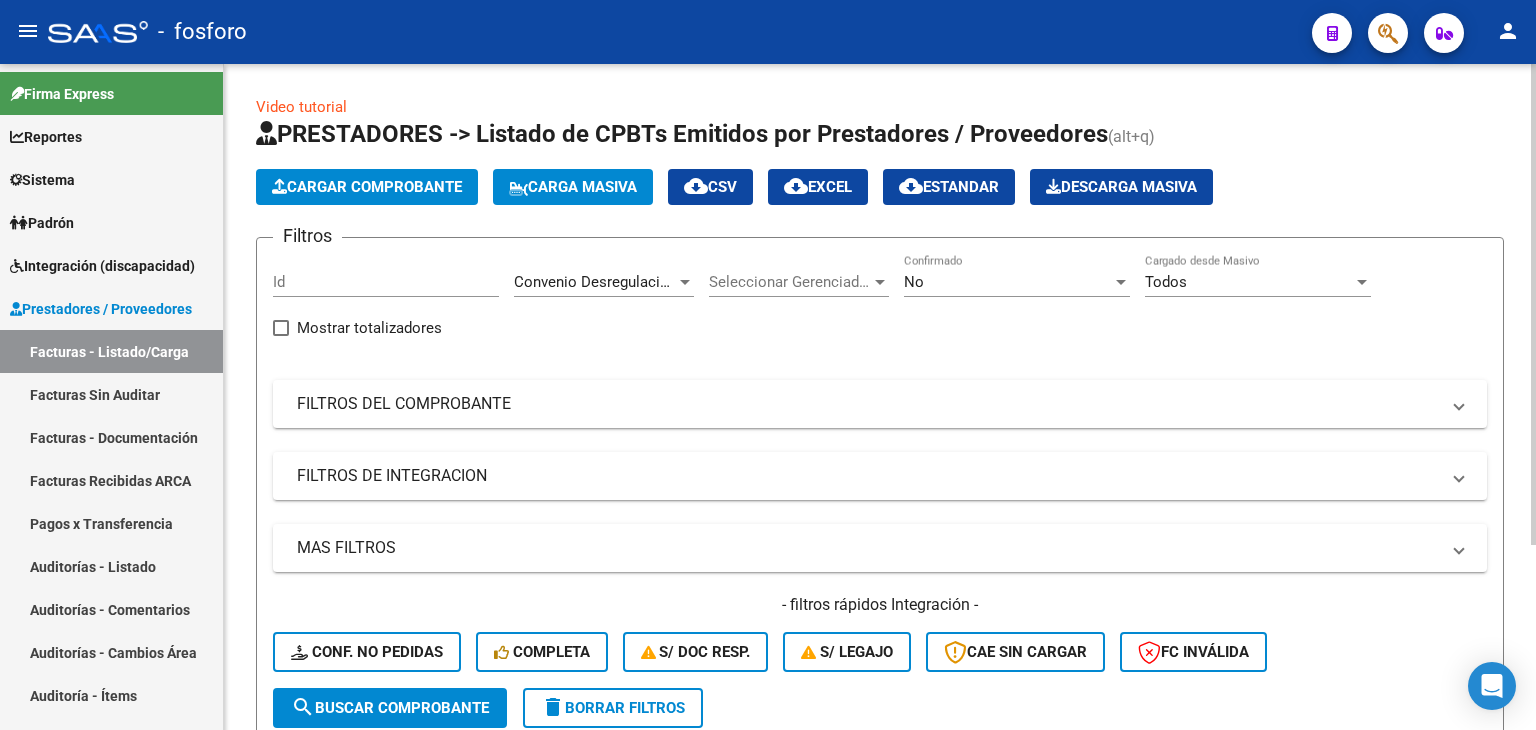 click on "Convenio Desregulacion" at bounding box center (595, 282) 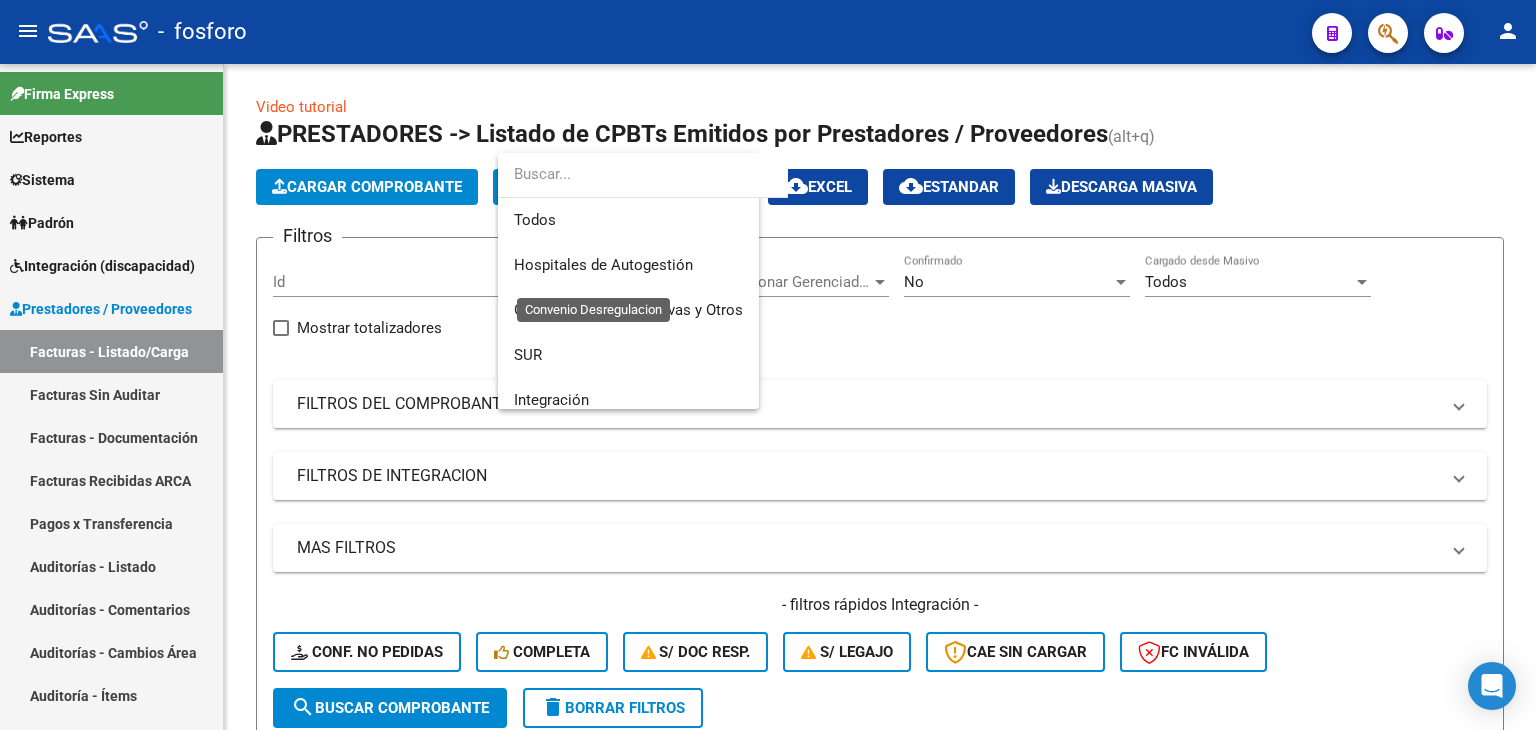scroll, scrollTop: 209, scrollLeft: 0, axis: vertical 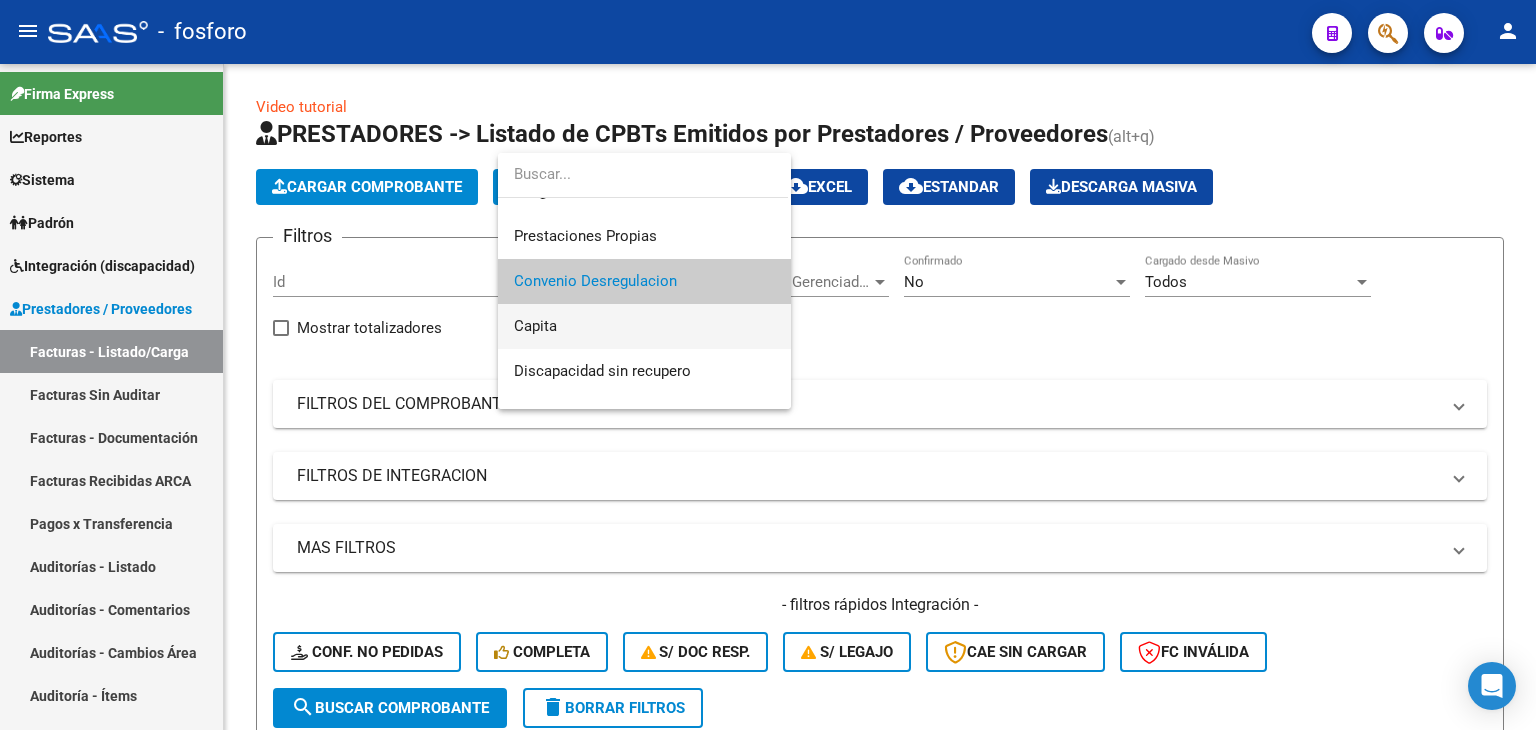 click on "Capita" at bounding box center (644, 326) 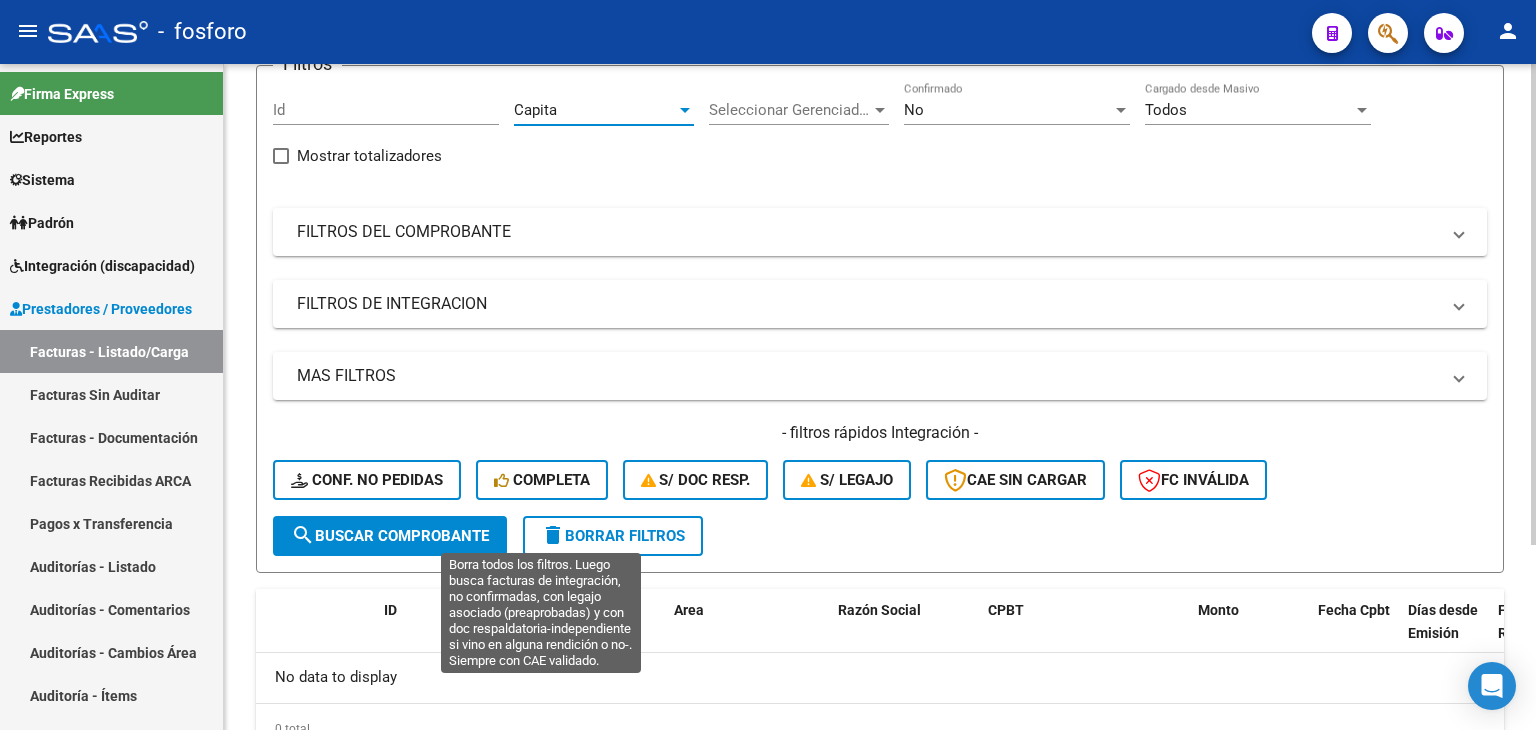 scroll, scrollTop: 200, scrollLeft: 0, axis: vertical 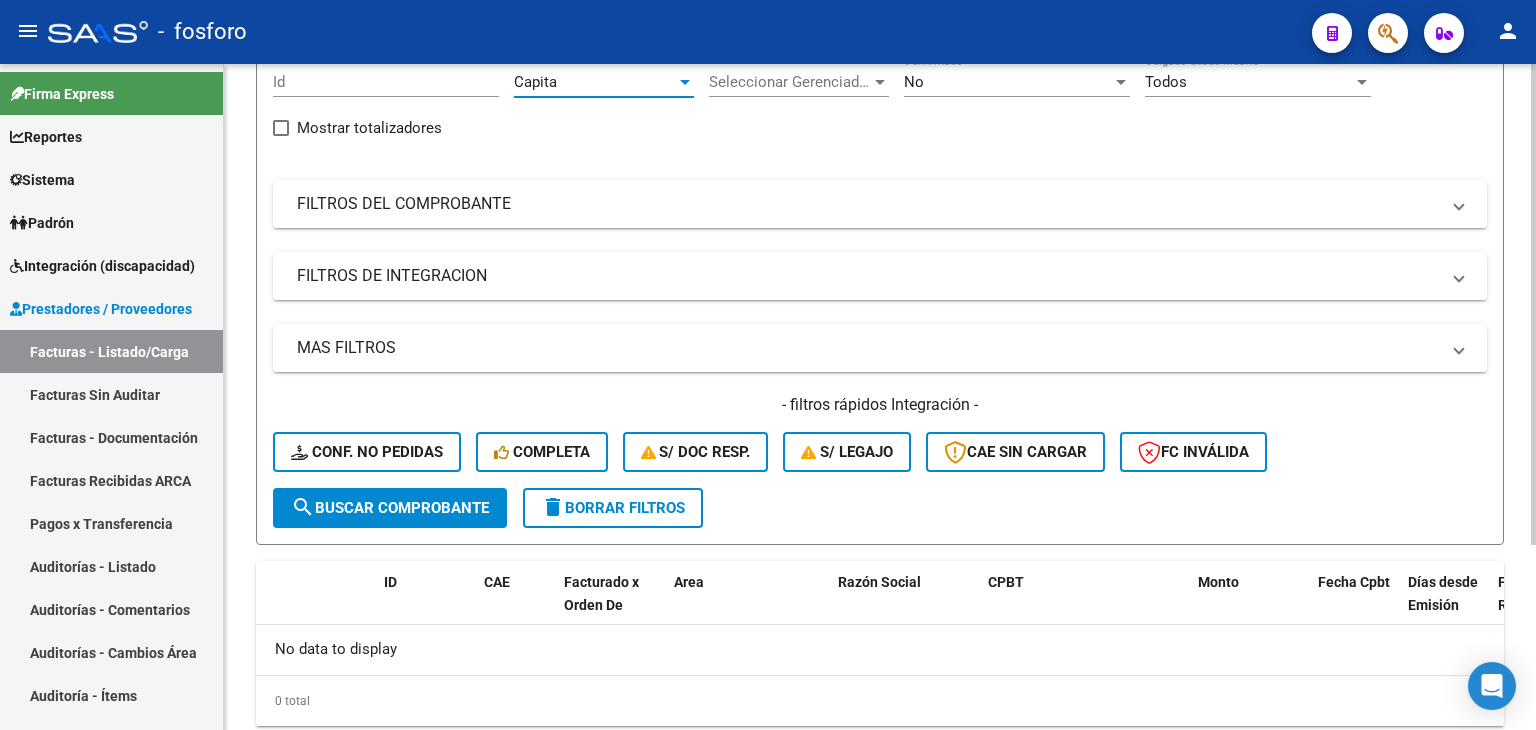 click on "search  Buscar Comprobante" 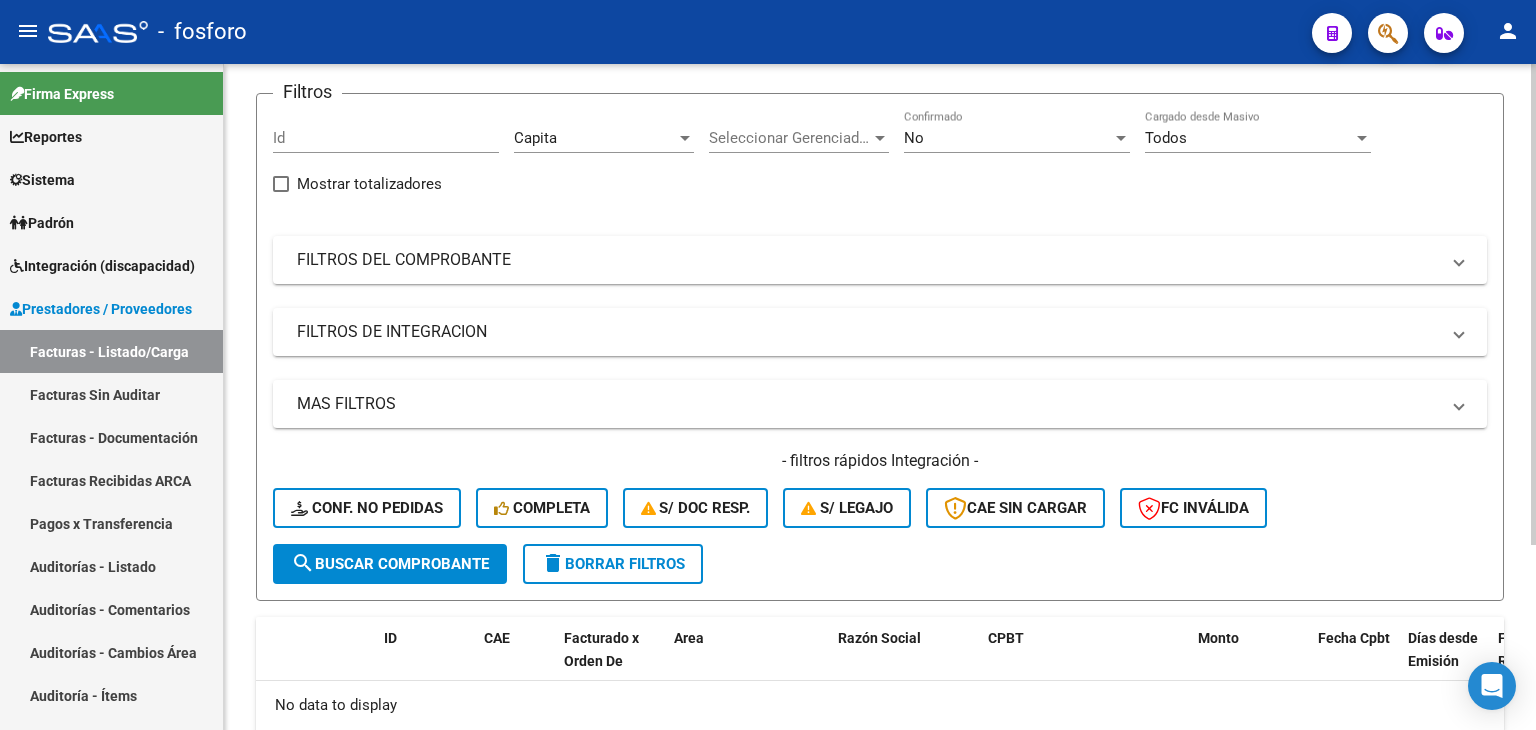 scroll, scrollTop: 100, scrollLeft: 0, axis: vertical 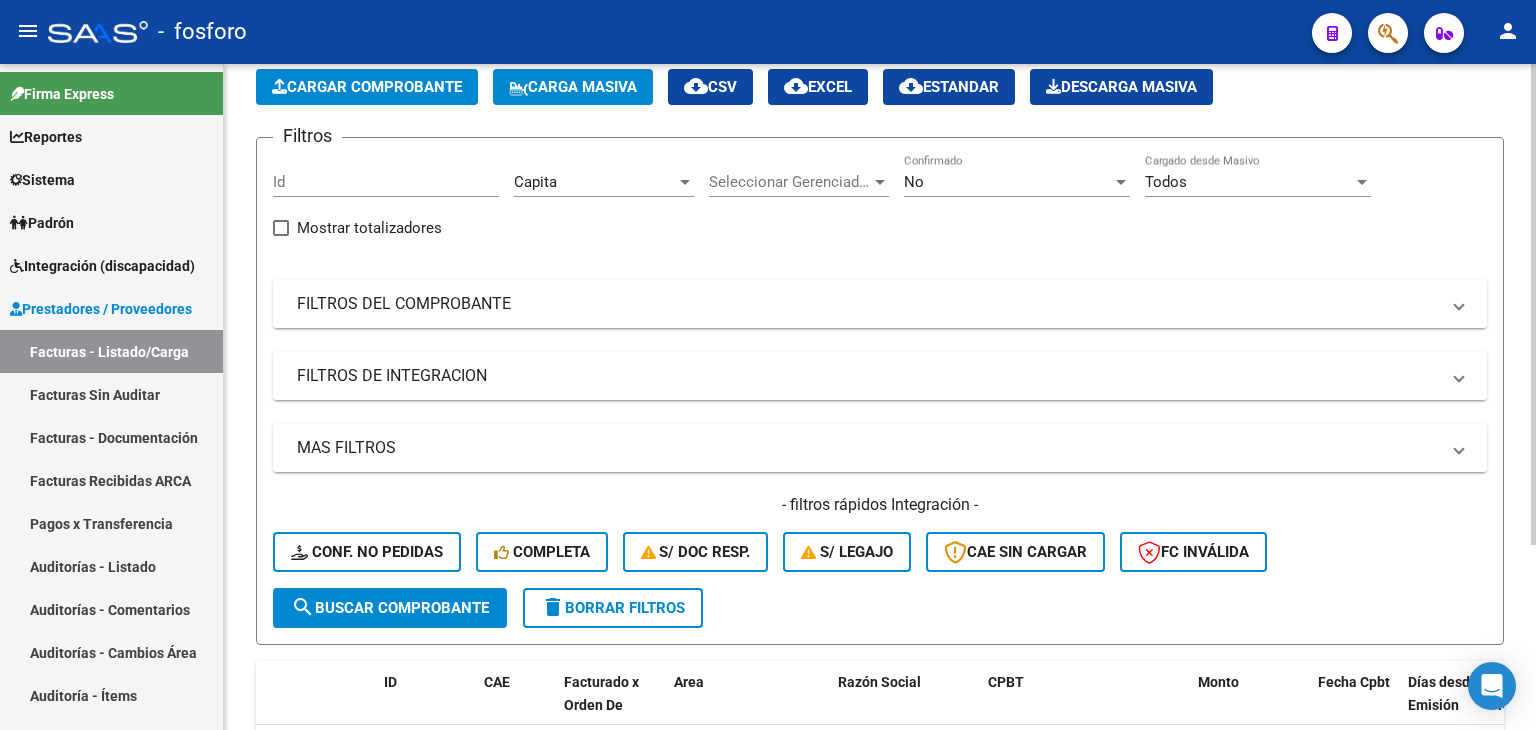 click on "Capita" at bounding box center [595, 182] 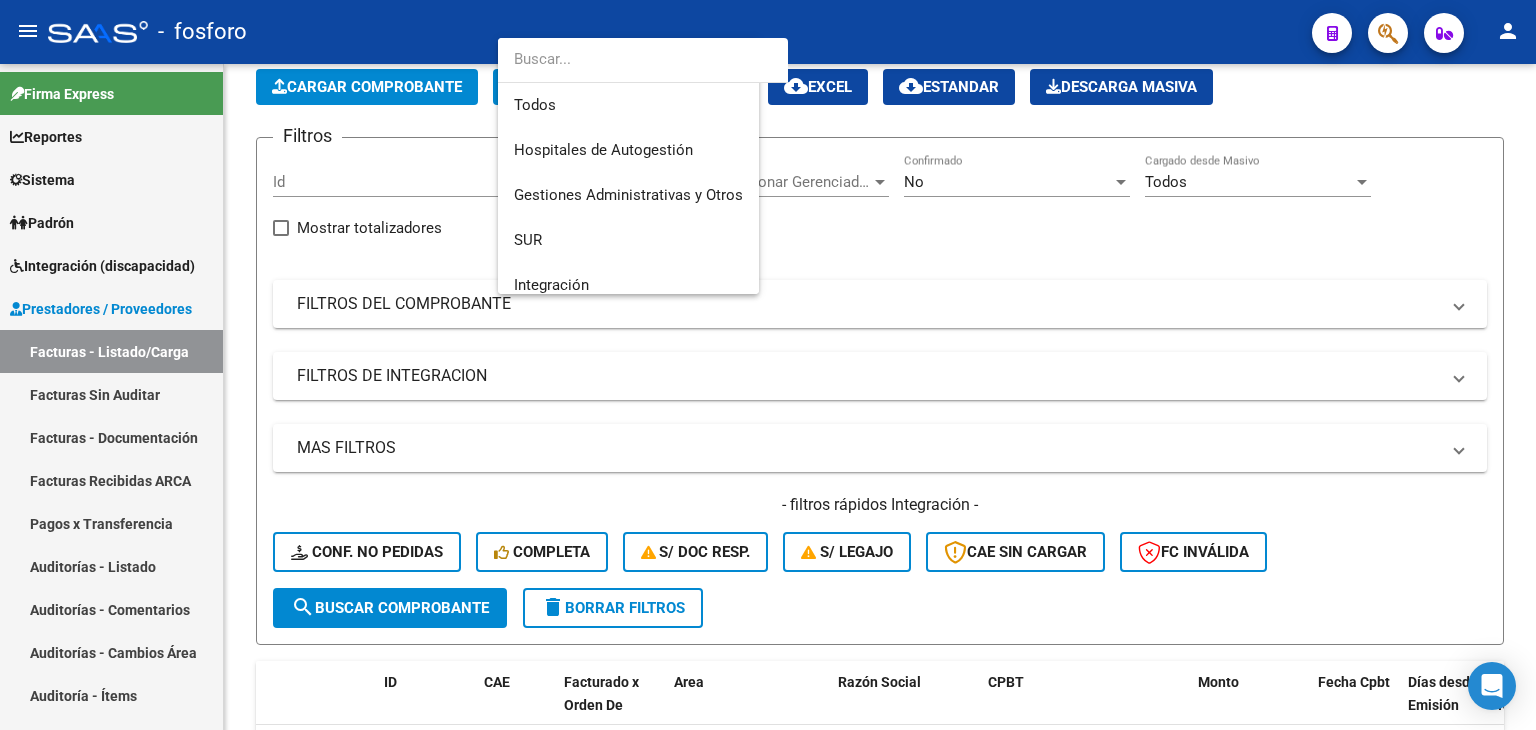 scroll, scrollTop: 239, scrollLeft: 0, axis: vertical 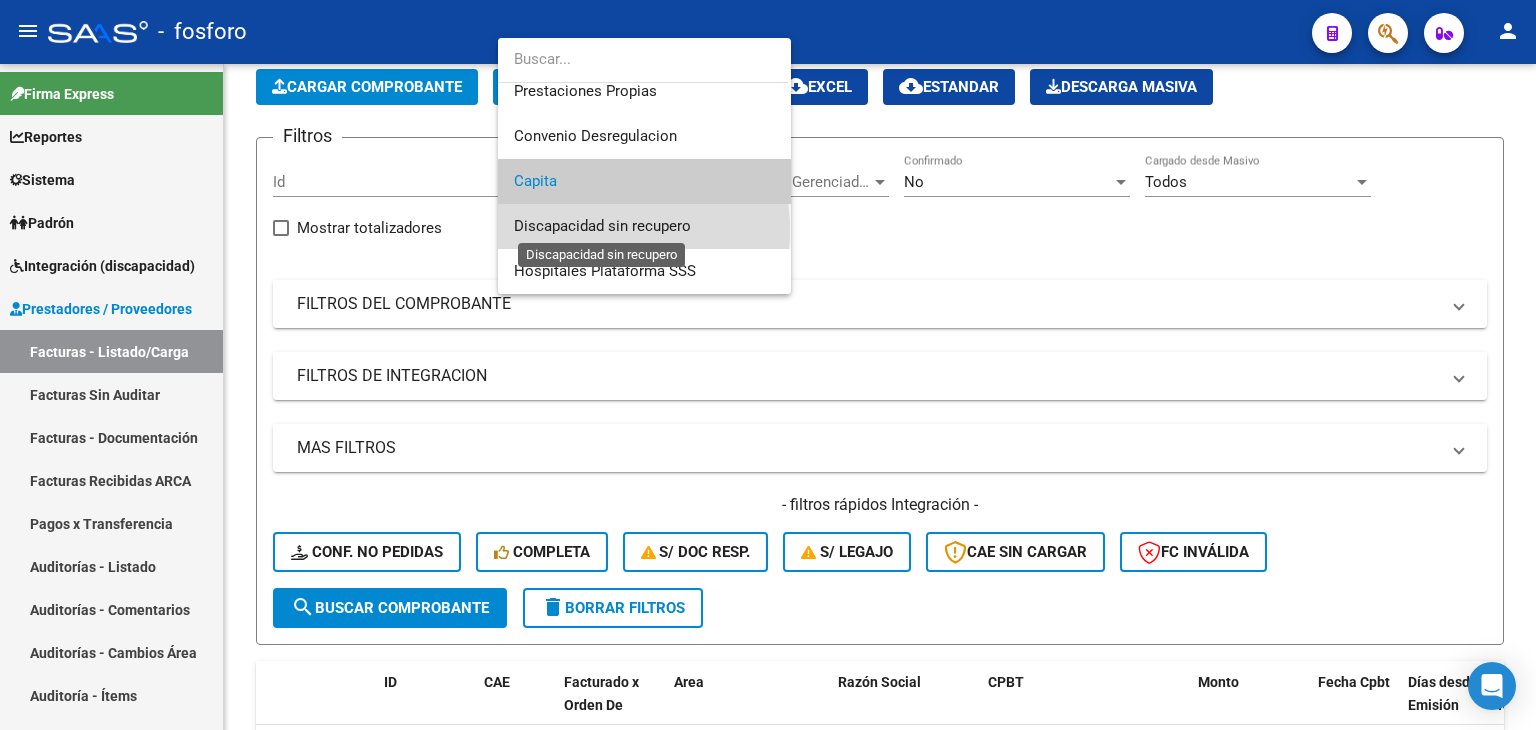 click on "Discapacidad sin recupero" at bounding box center (602, 226) 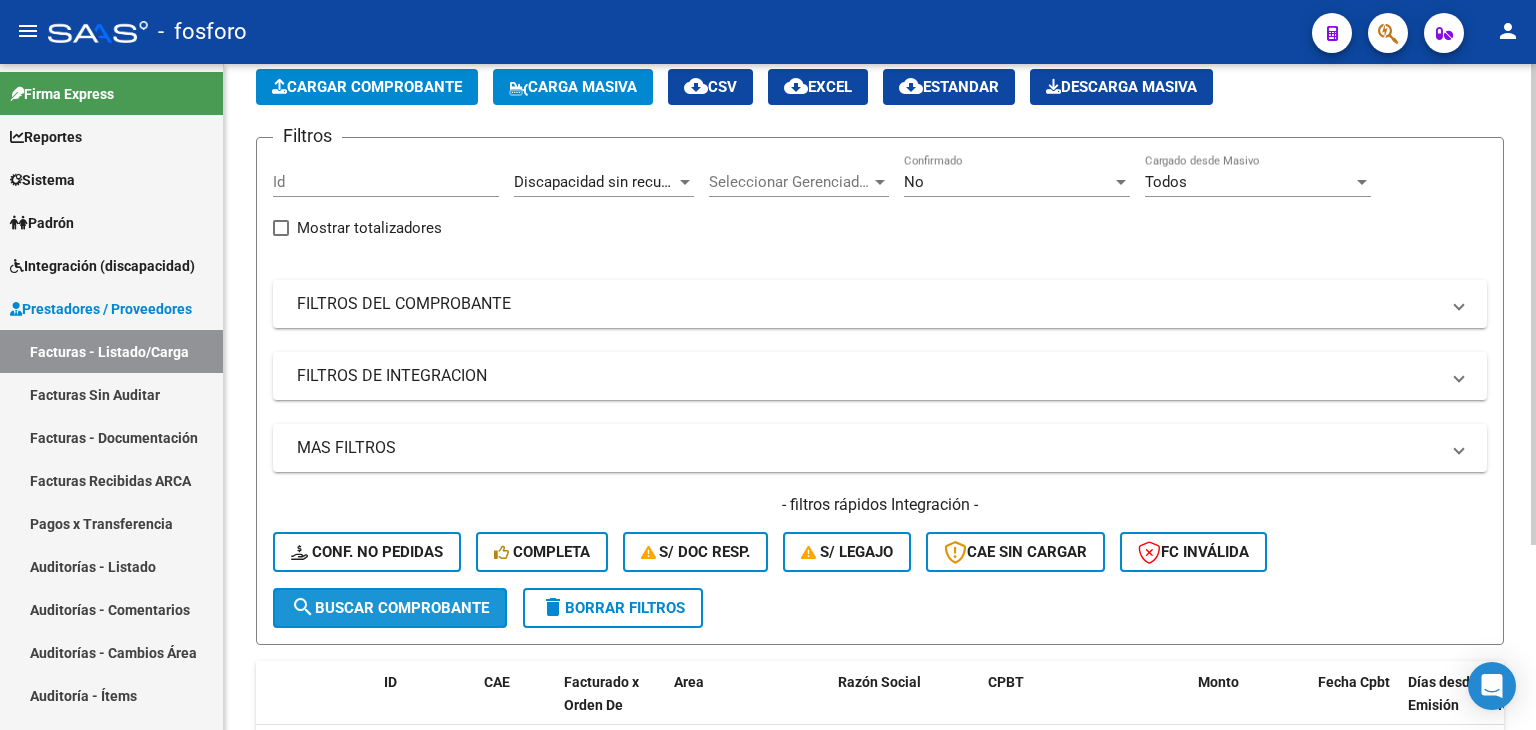 click on "search  Buscar Comprobante" 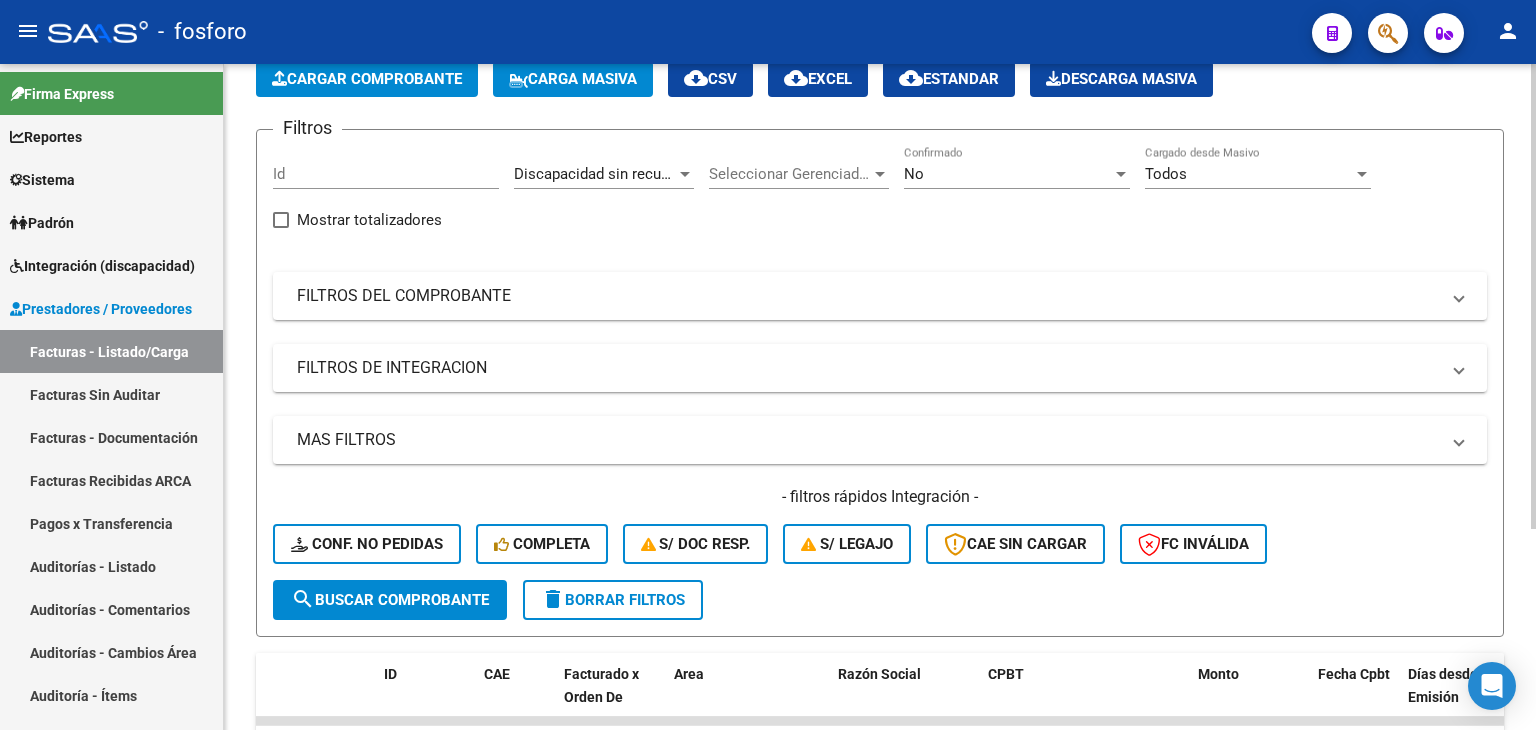 scroll, scrollTop: 0, scrollLeft: 0, axis: both 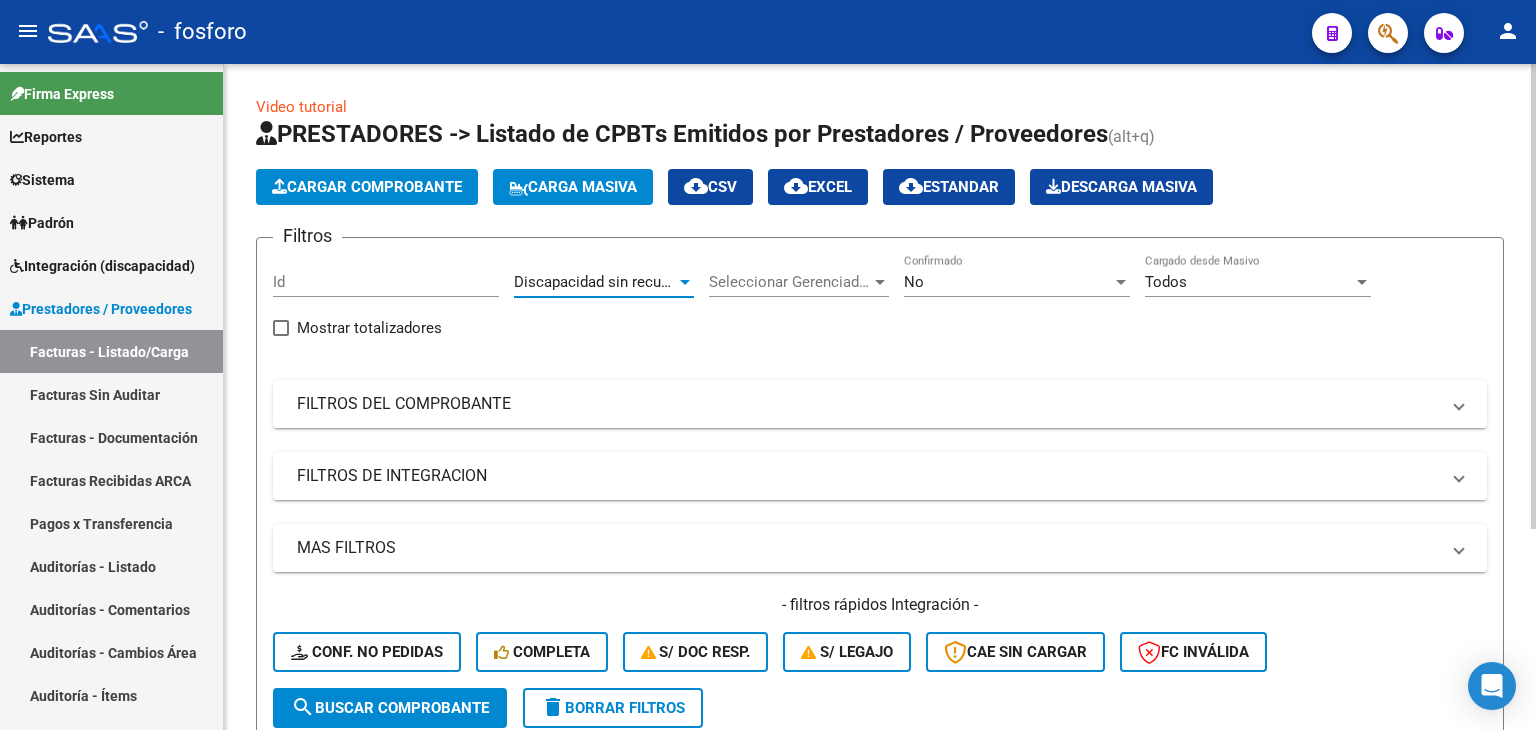 click on "Discapacidad sin recupero" at bounding box center (602, 282) 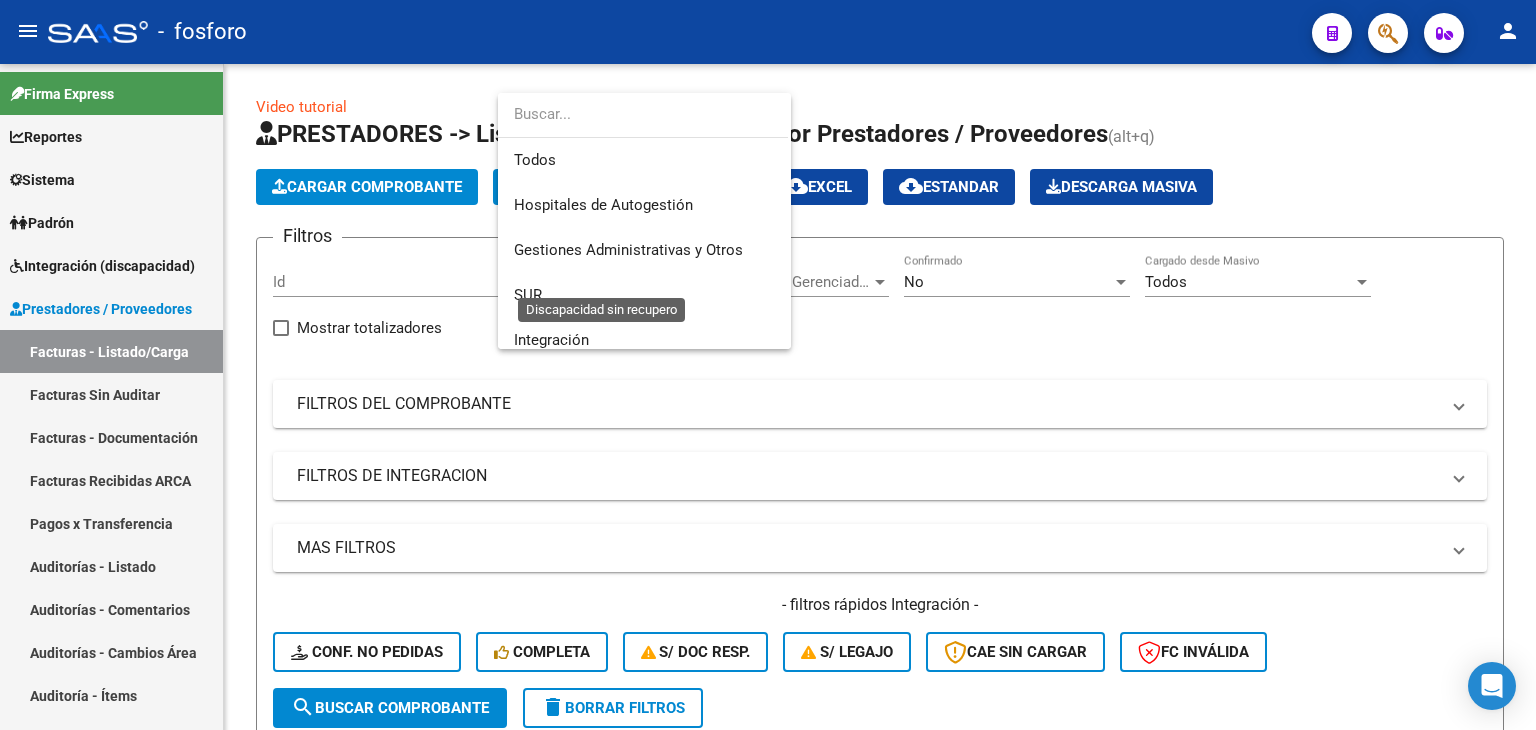 scroll, scrollTop: 239, scrollLeft: 0, axis: vertical 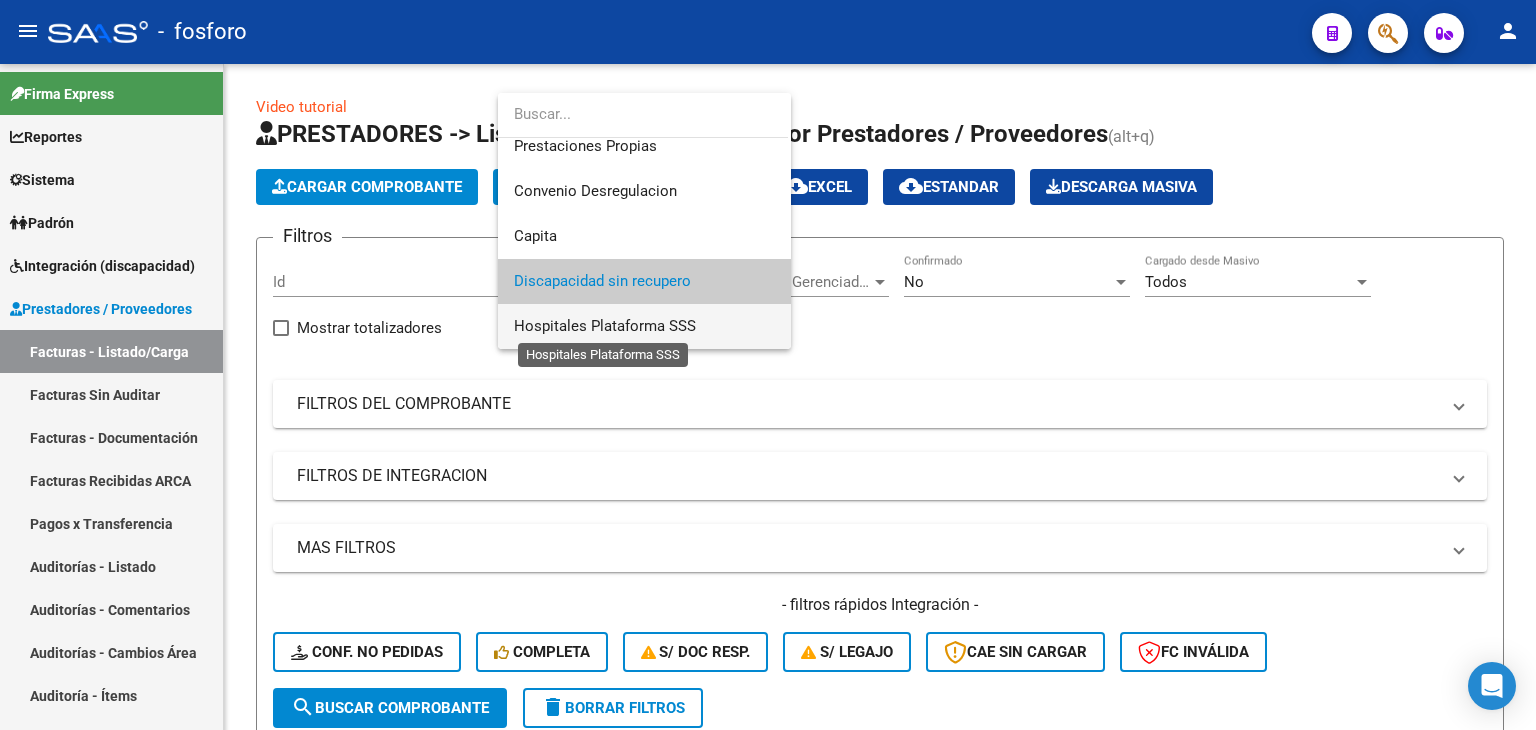 click on "Hospitales Plataforma SSS" at bounding box center [605, 326] 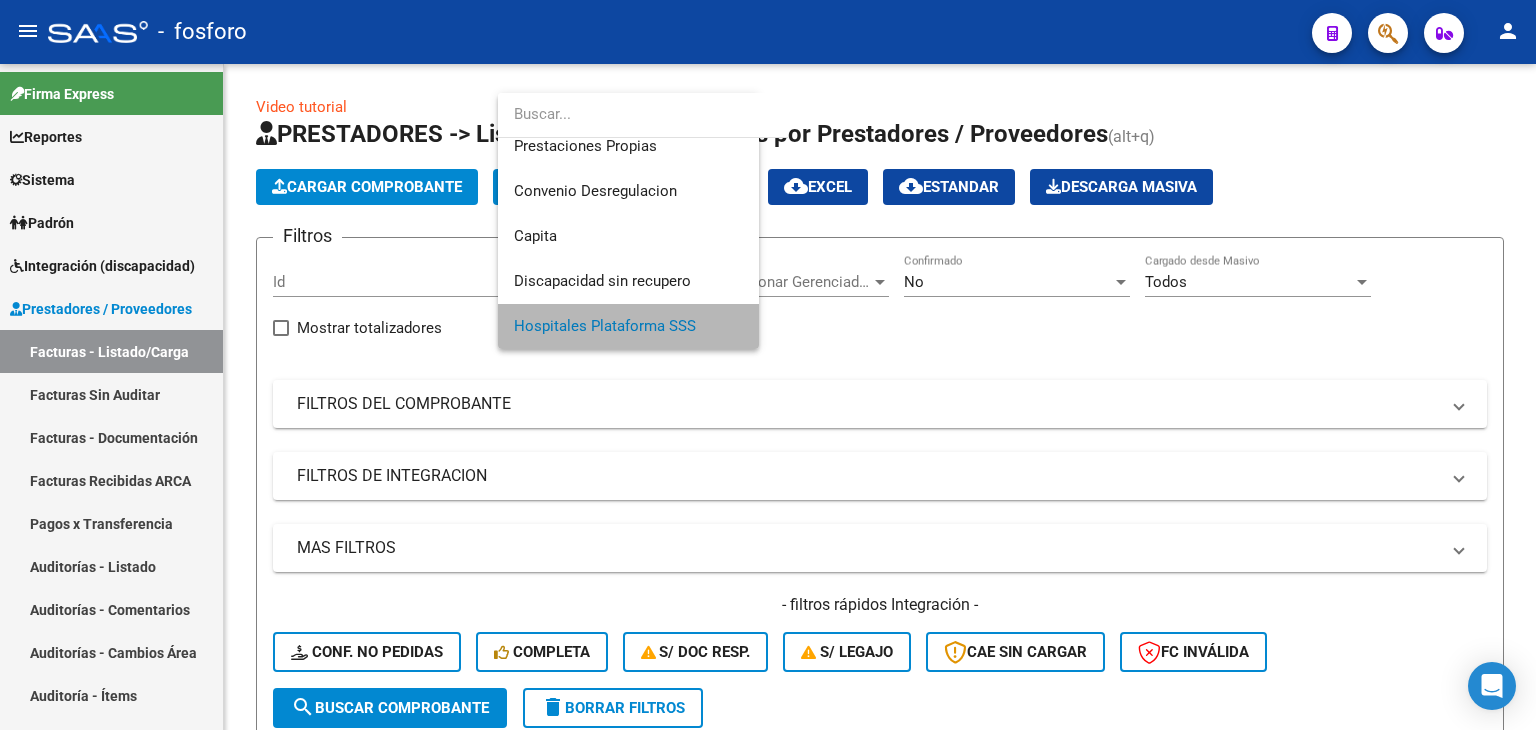 scroll, scrollTop: 238, scrollLeft: 0, axis: vertical 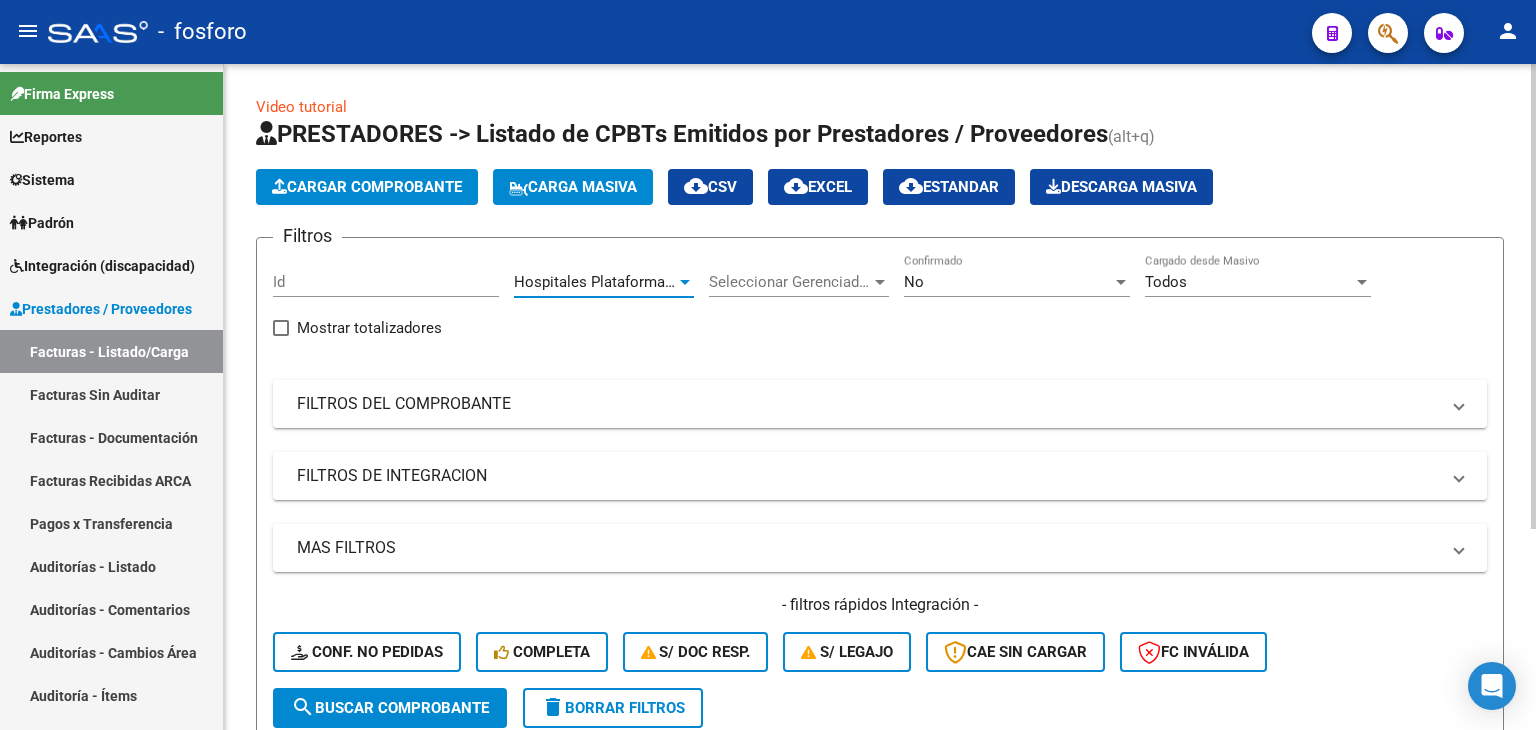 click on "search  Buscar Comprobante" 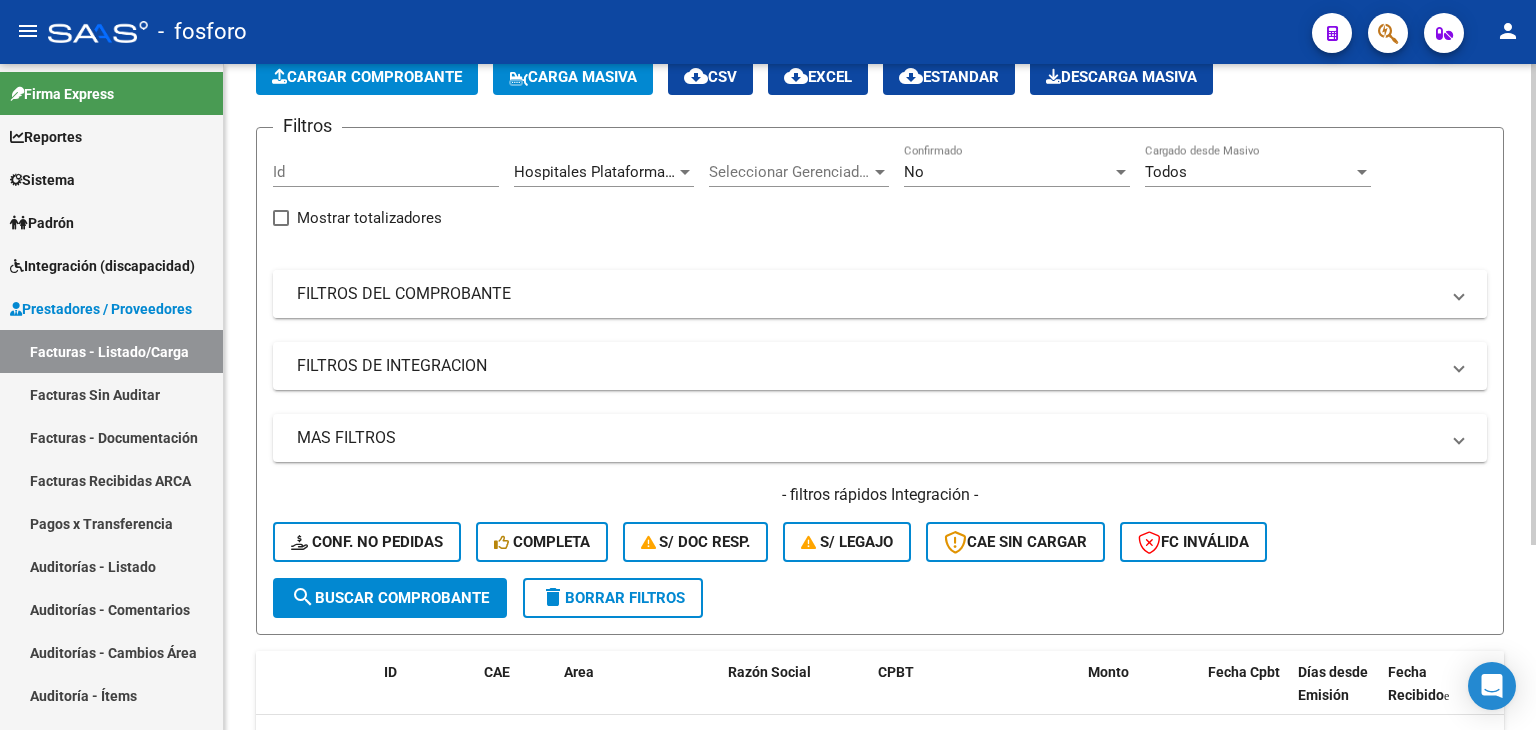scroll, scrollTop: 0, scrollLeft: 0, axis: both 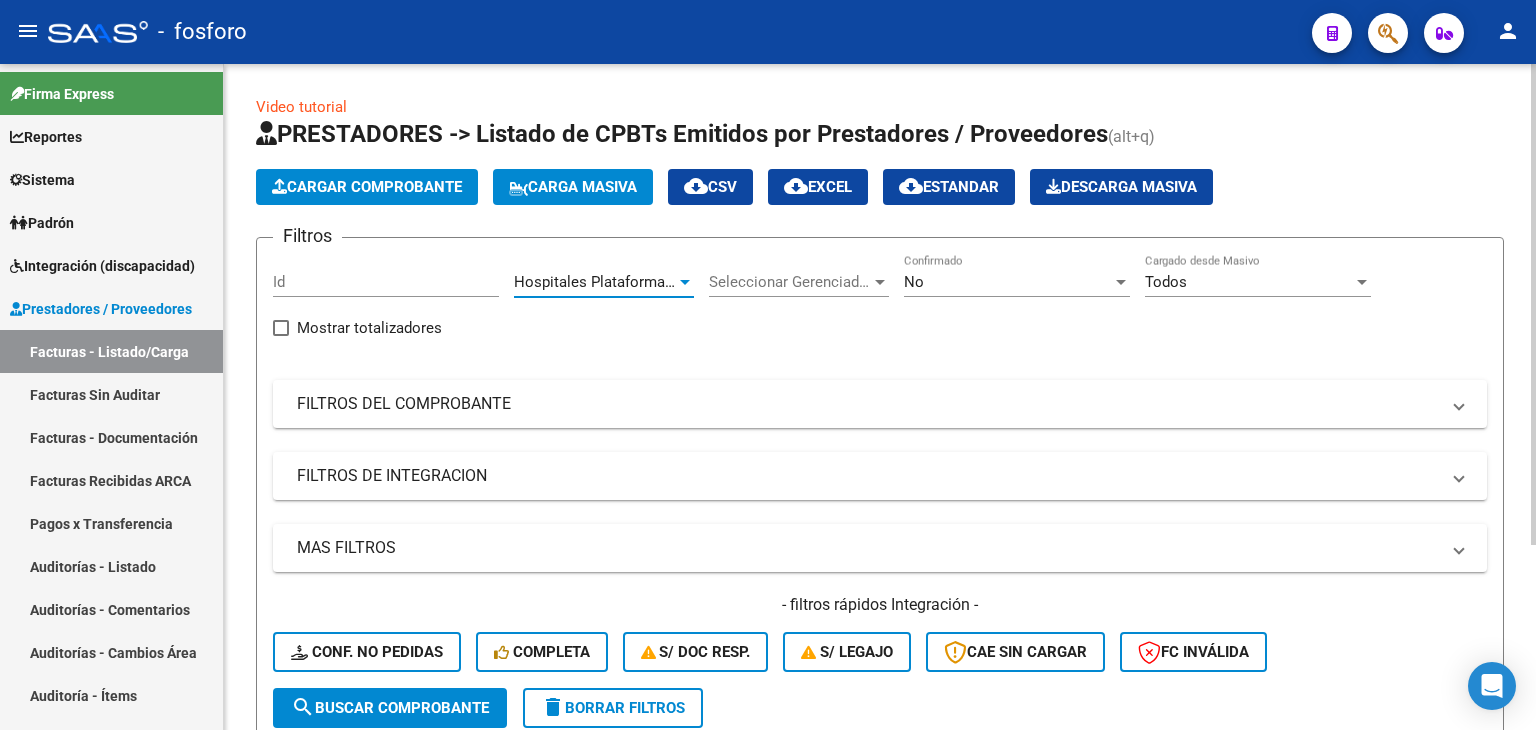 click on "Hospitales Plataforma SSS" at bounding box center [605, 282] 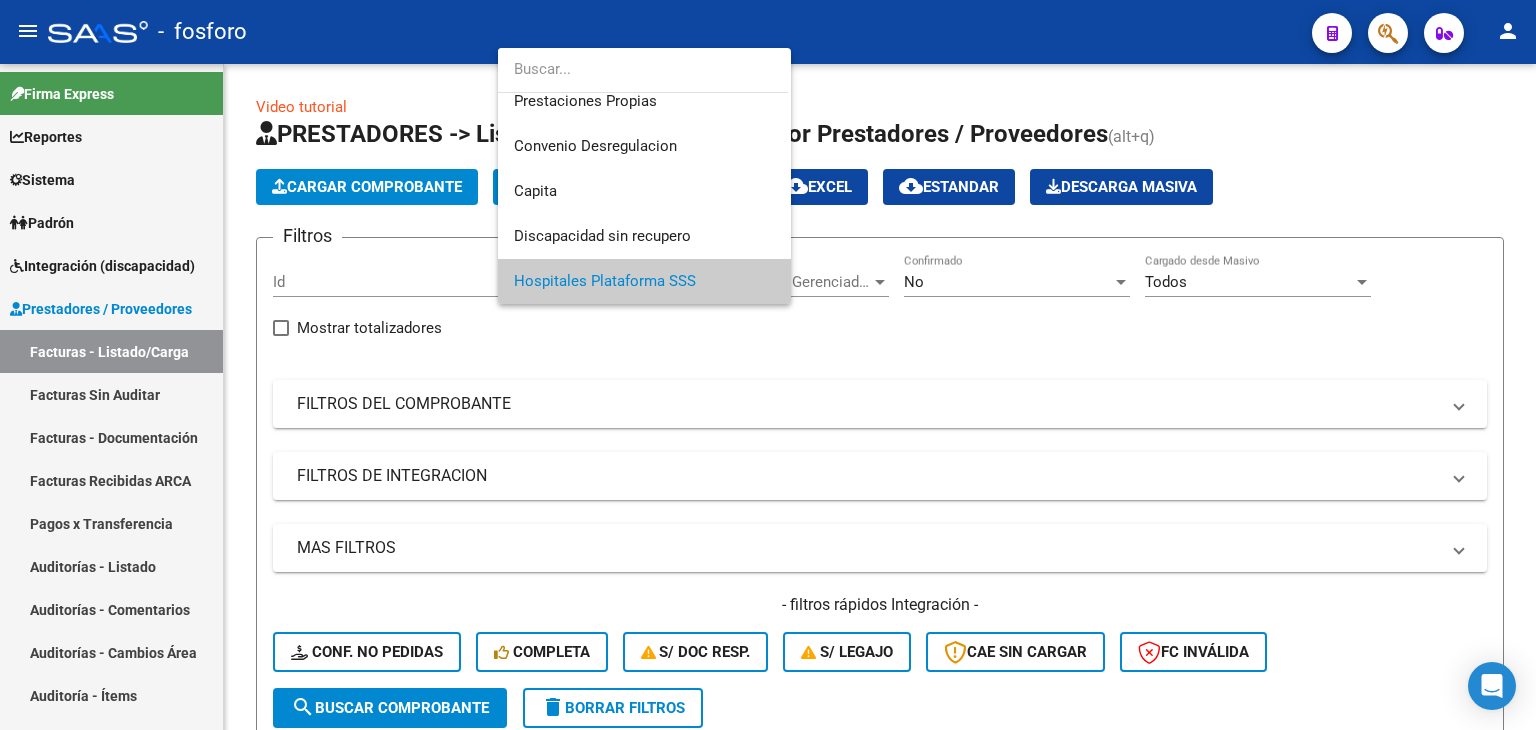 scroll, scrollTop: 0, scrollLeft: 0, axis: both 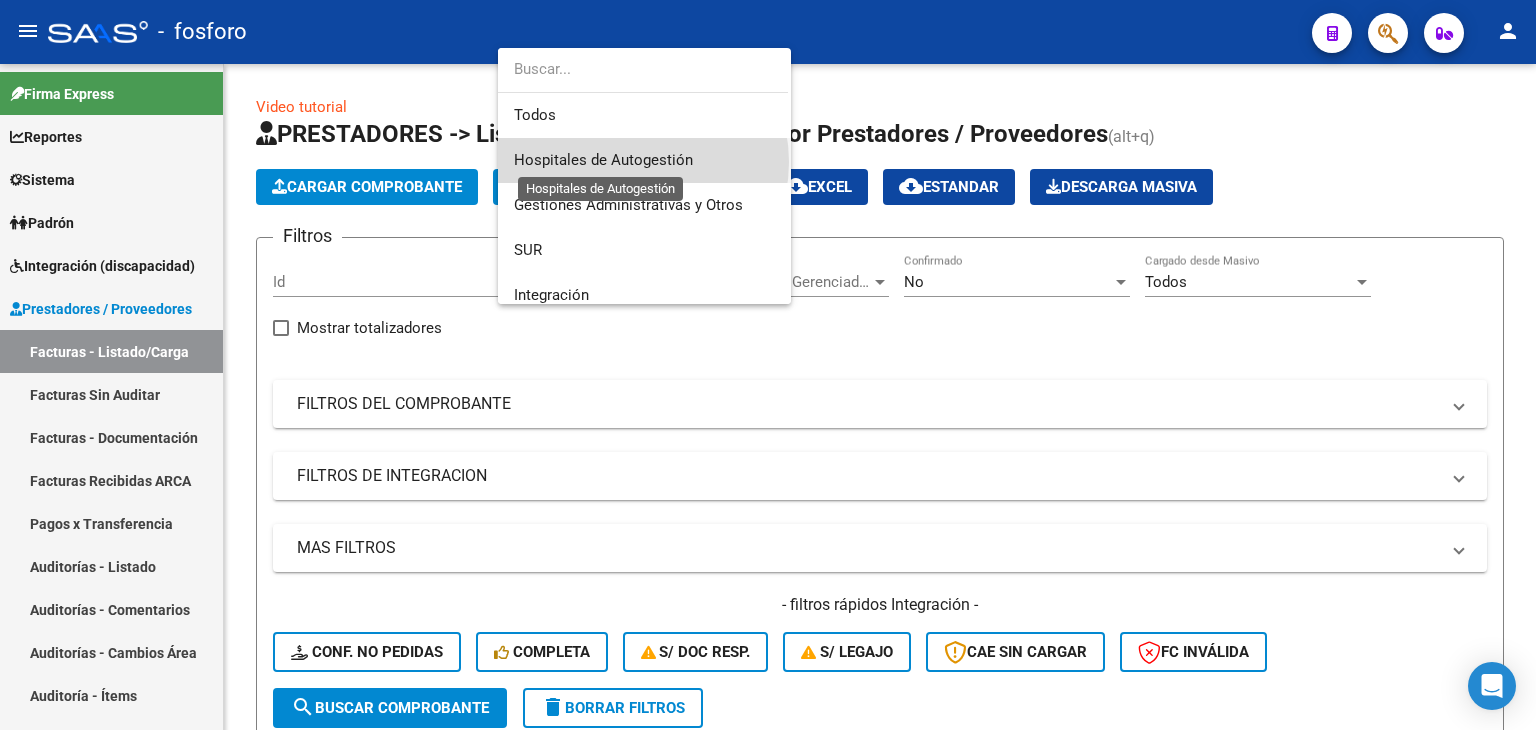 click on "Hospitales de Autogestión" at bounding box center (603, 160) 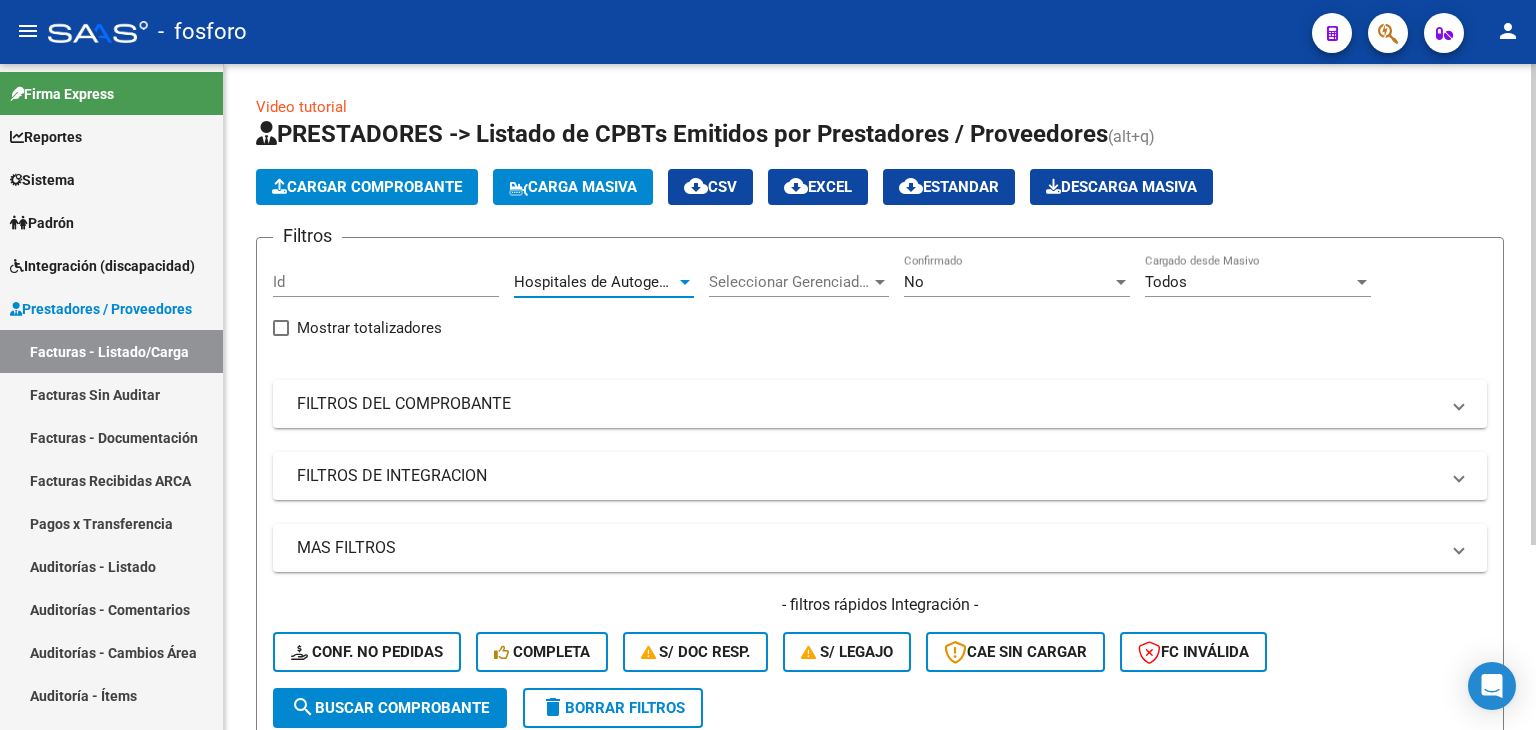 click on "search  Buscar Comprobante" 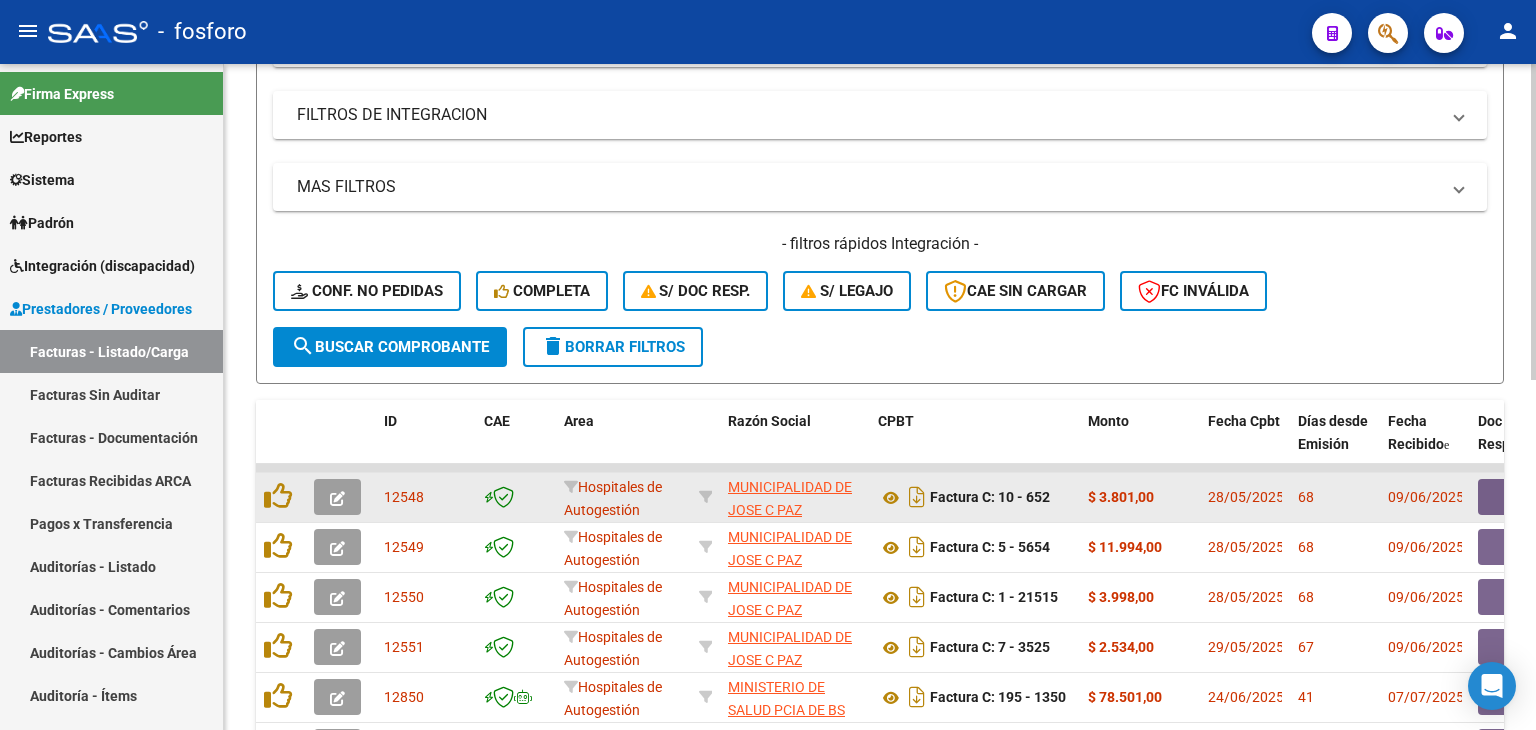 scroll, scrollTop: 400, scrollLeft: 0, axis: vertical 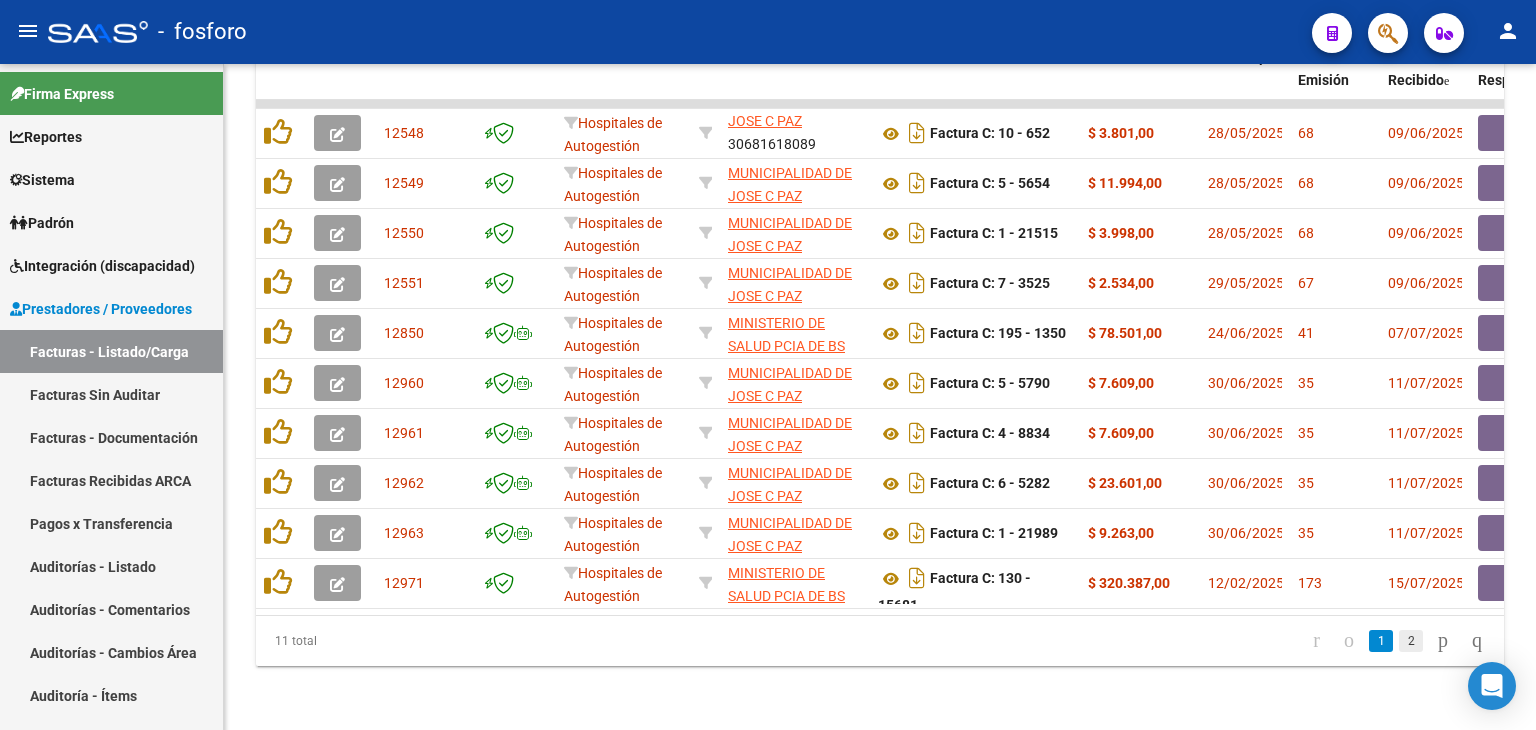click on "2" 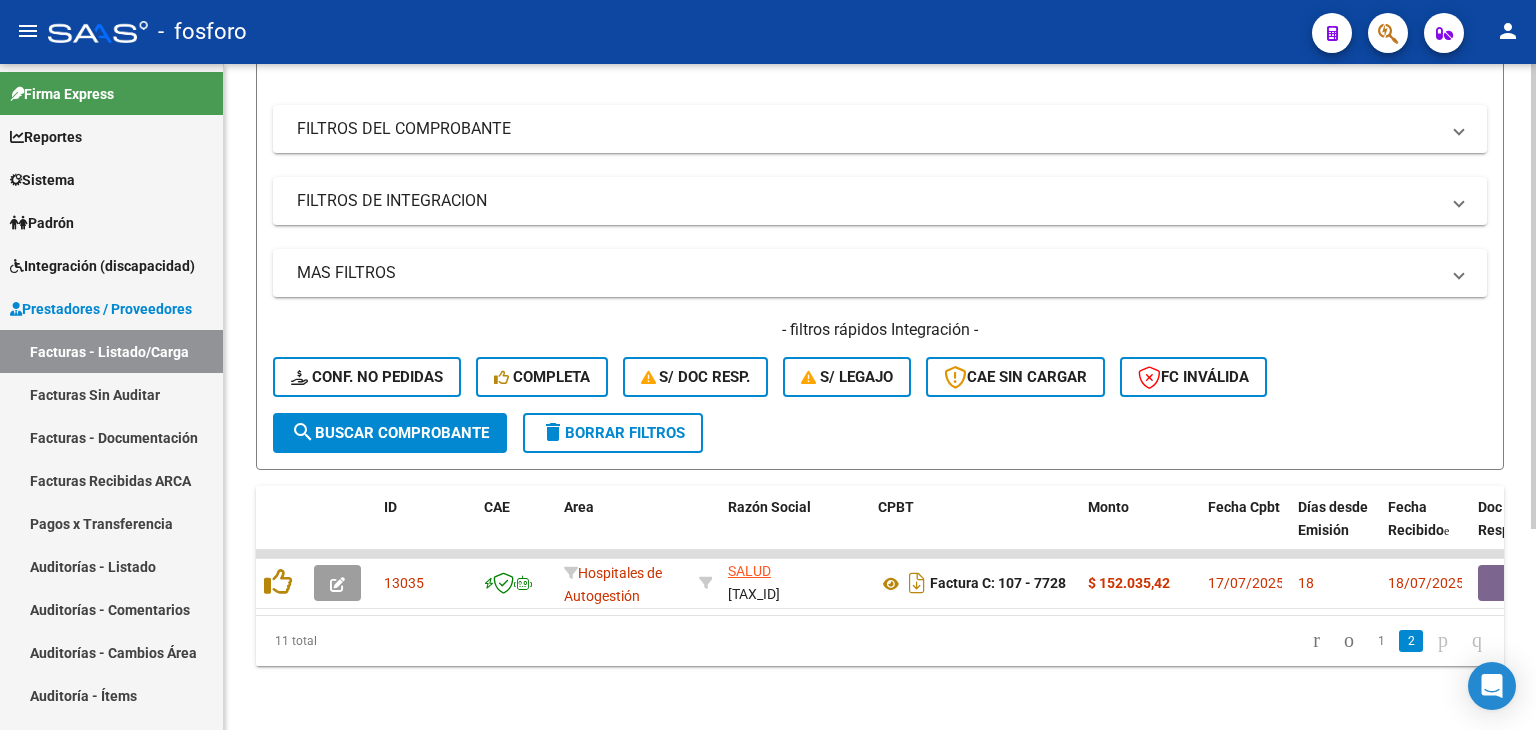 scroll, scrollTop: 287, scrollLeft: 0, axis: vertical 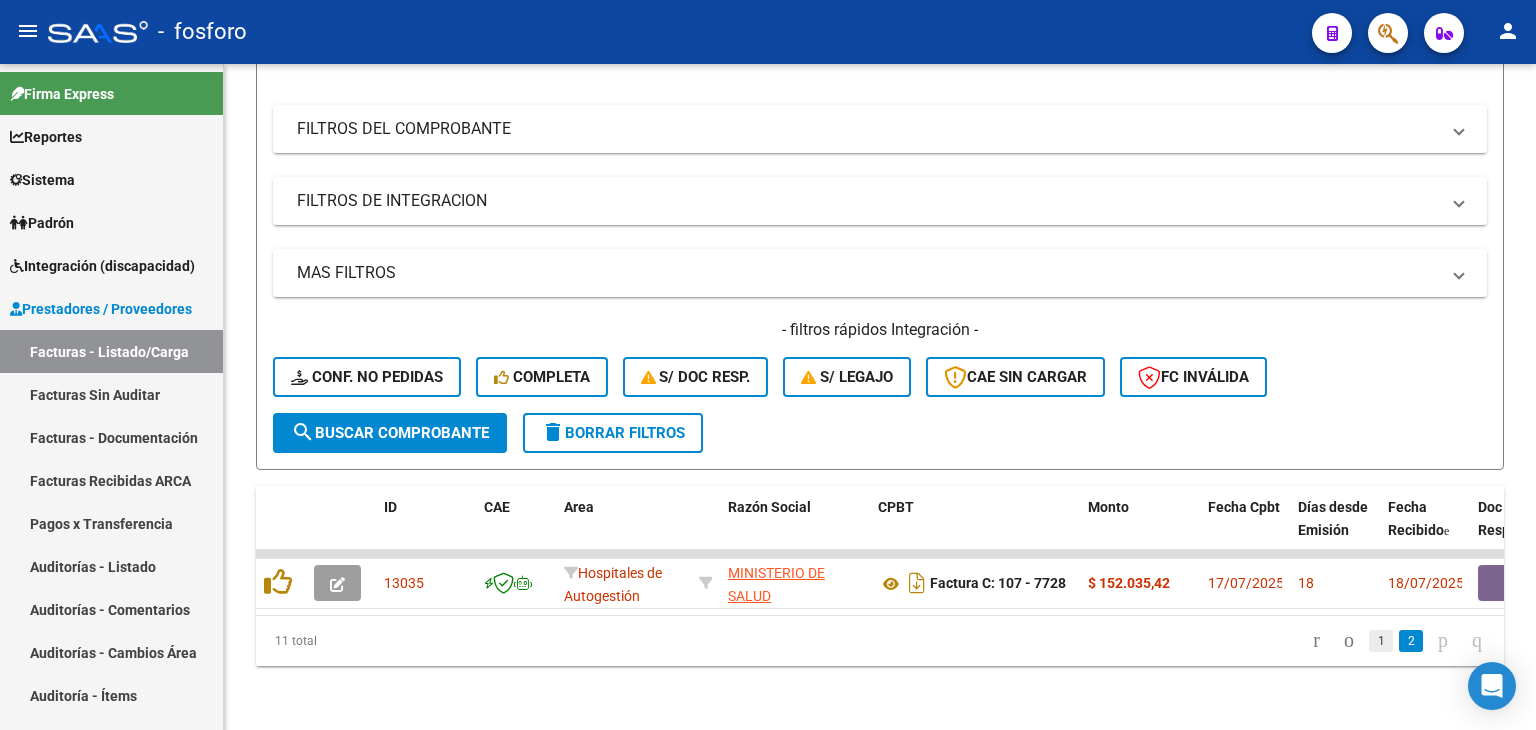 click on "1" 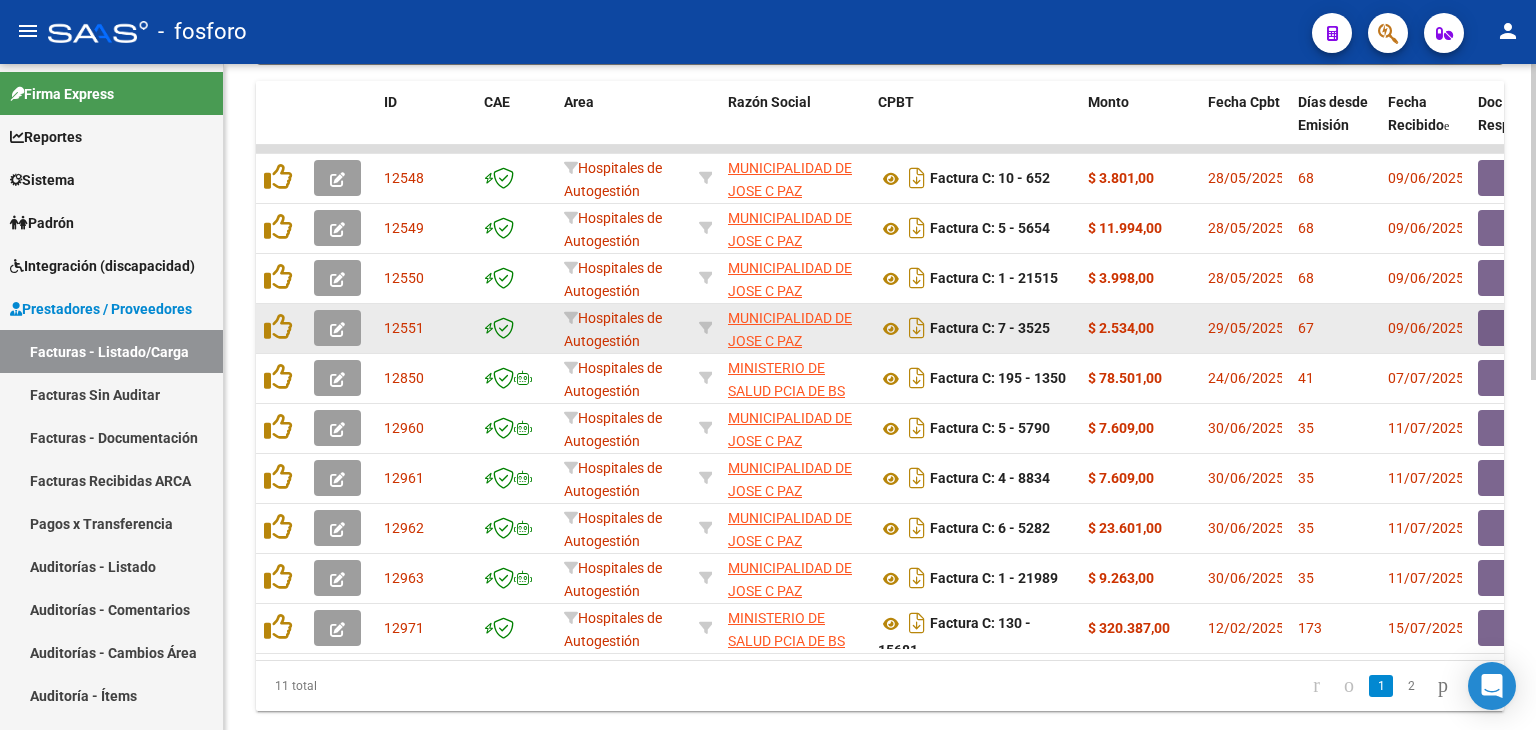 scroll, scrollTop: 736, scrollLeft: 0, axis: vertical 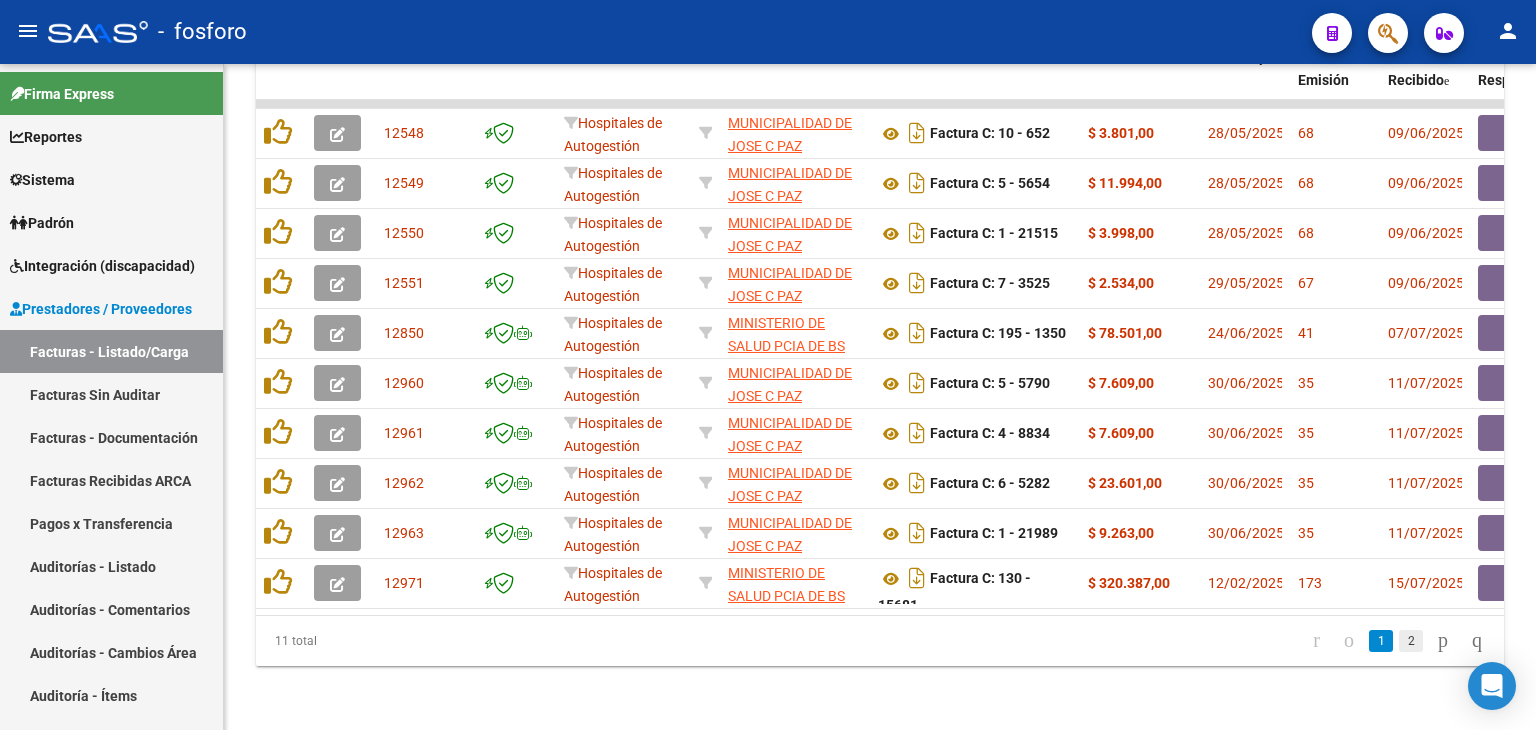 click on "2" 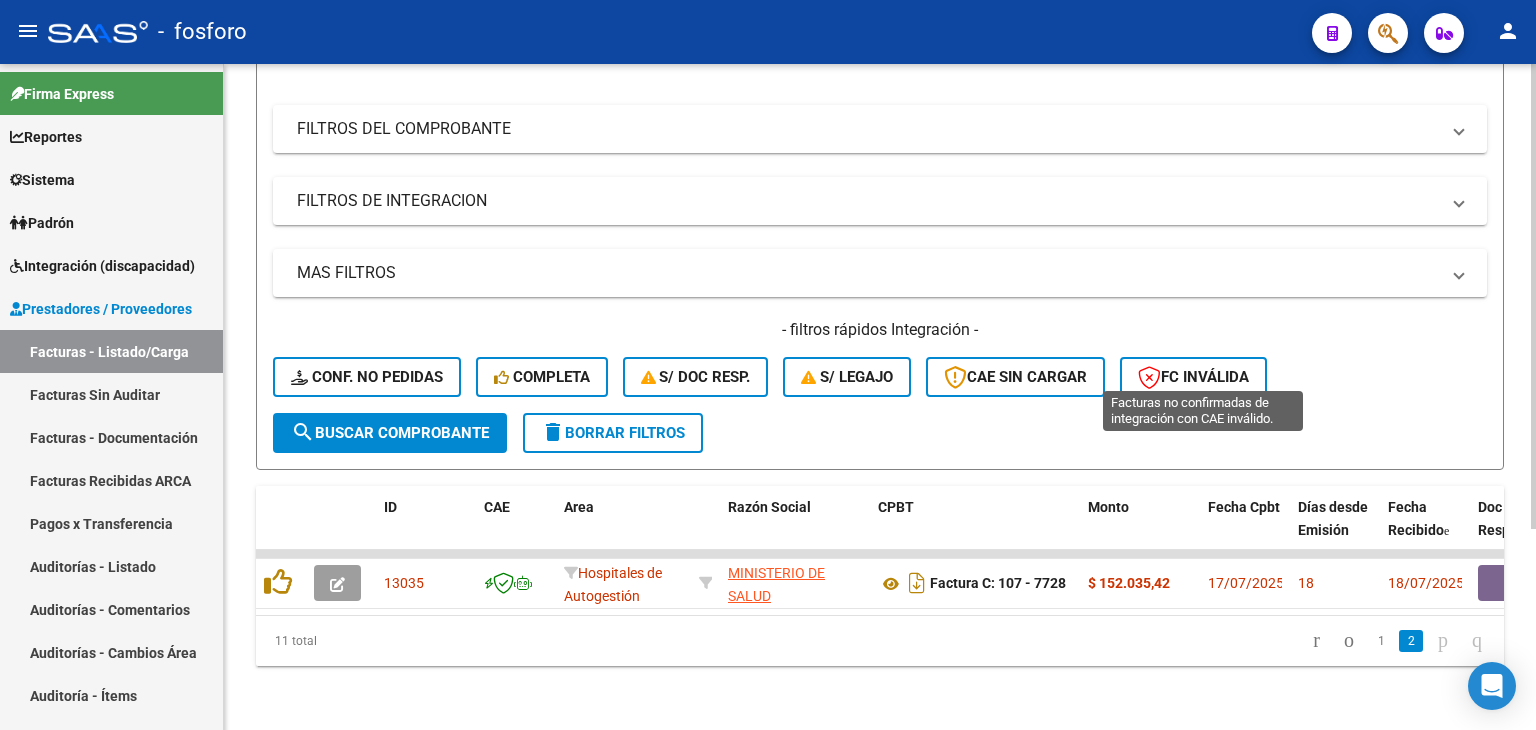 scroll 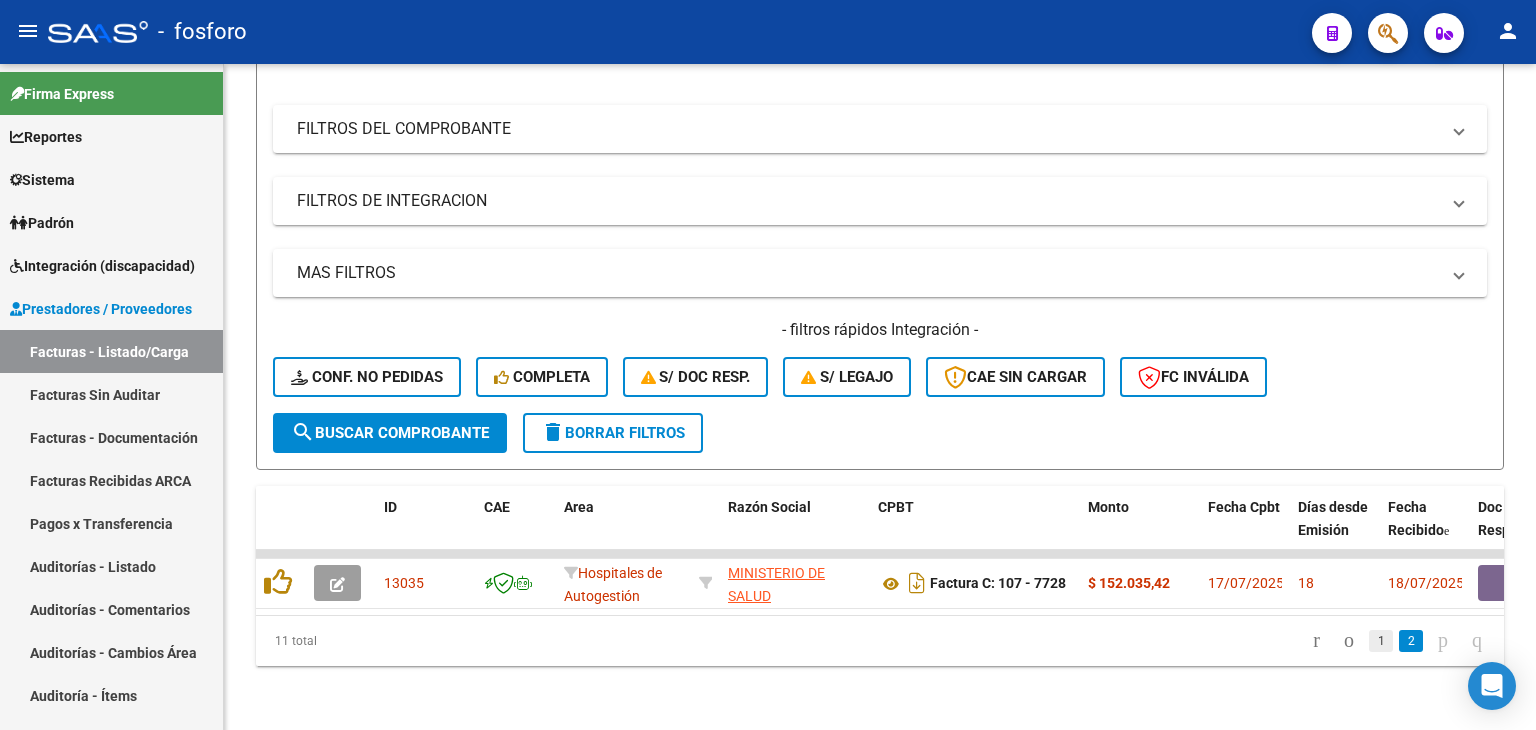 click on "1" 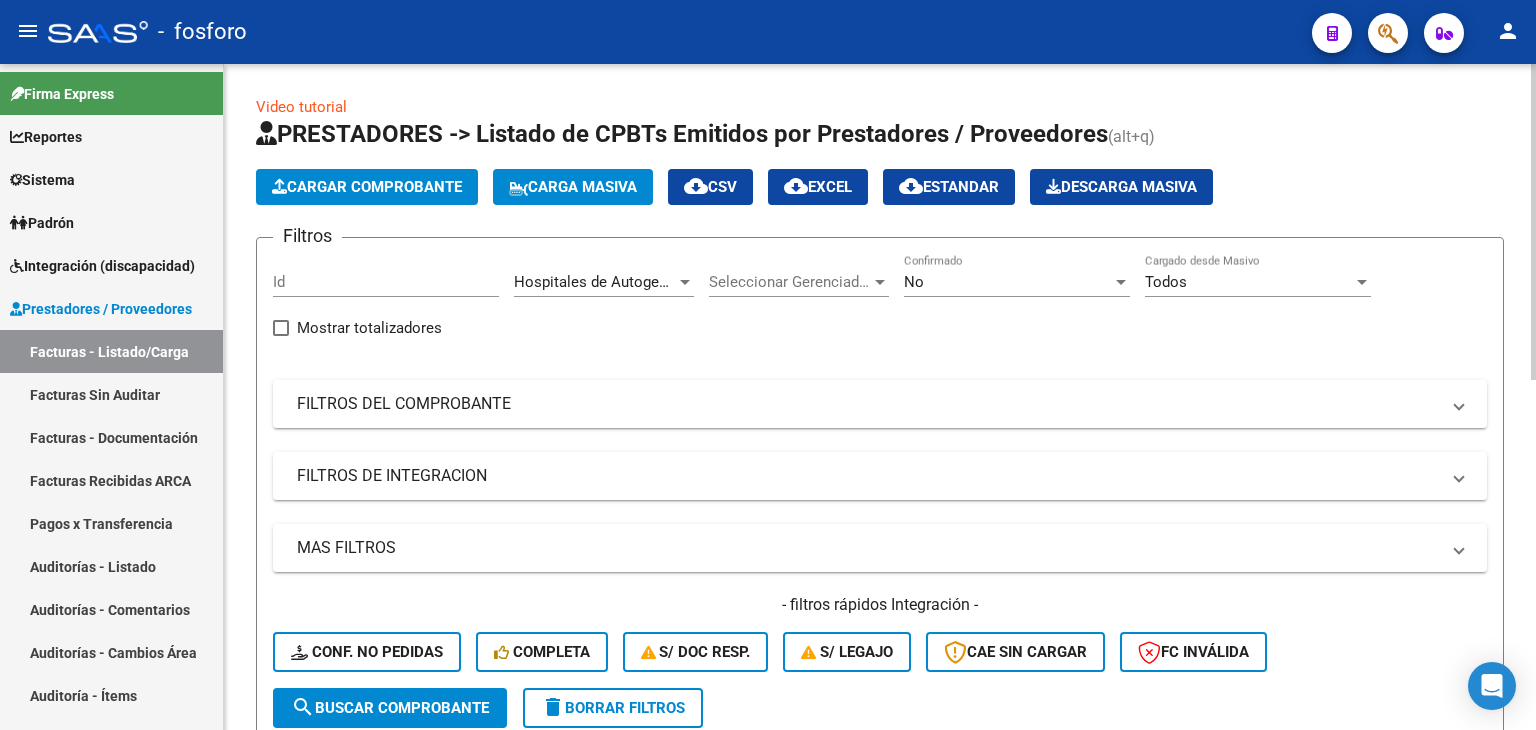 click on "Hospitales de Autogestión" at bounding box center (603, 282) 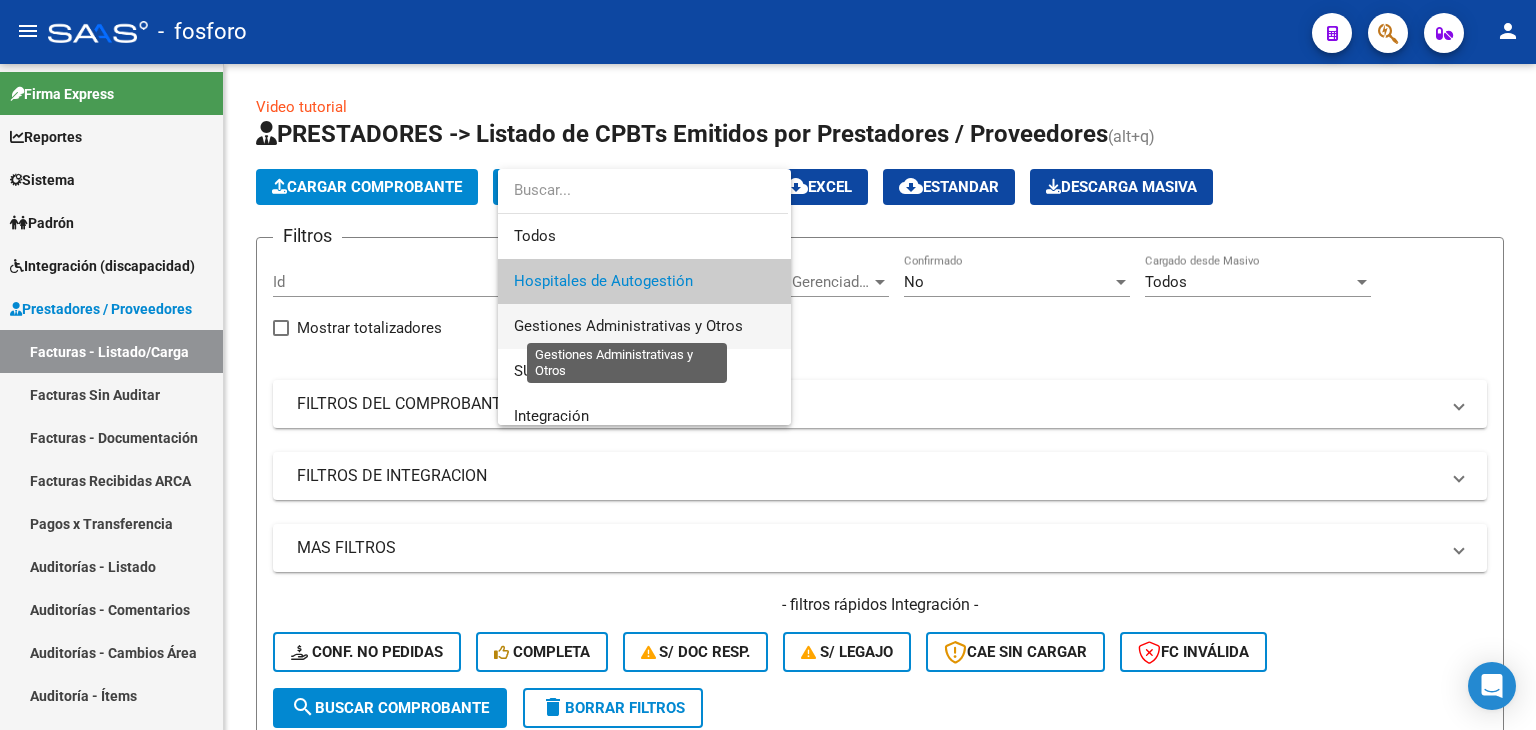 click on "Gestiones Administrativas y Otros" at bounding box center [628, 326] 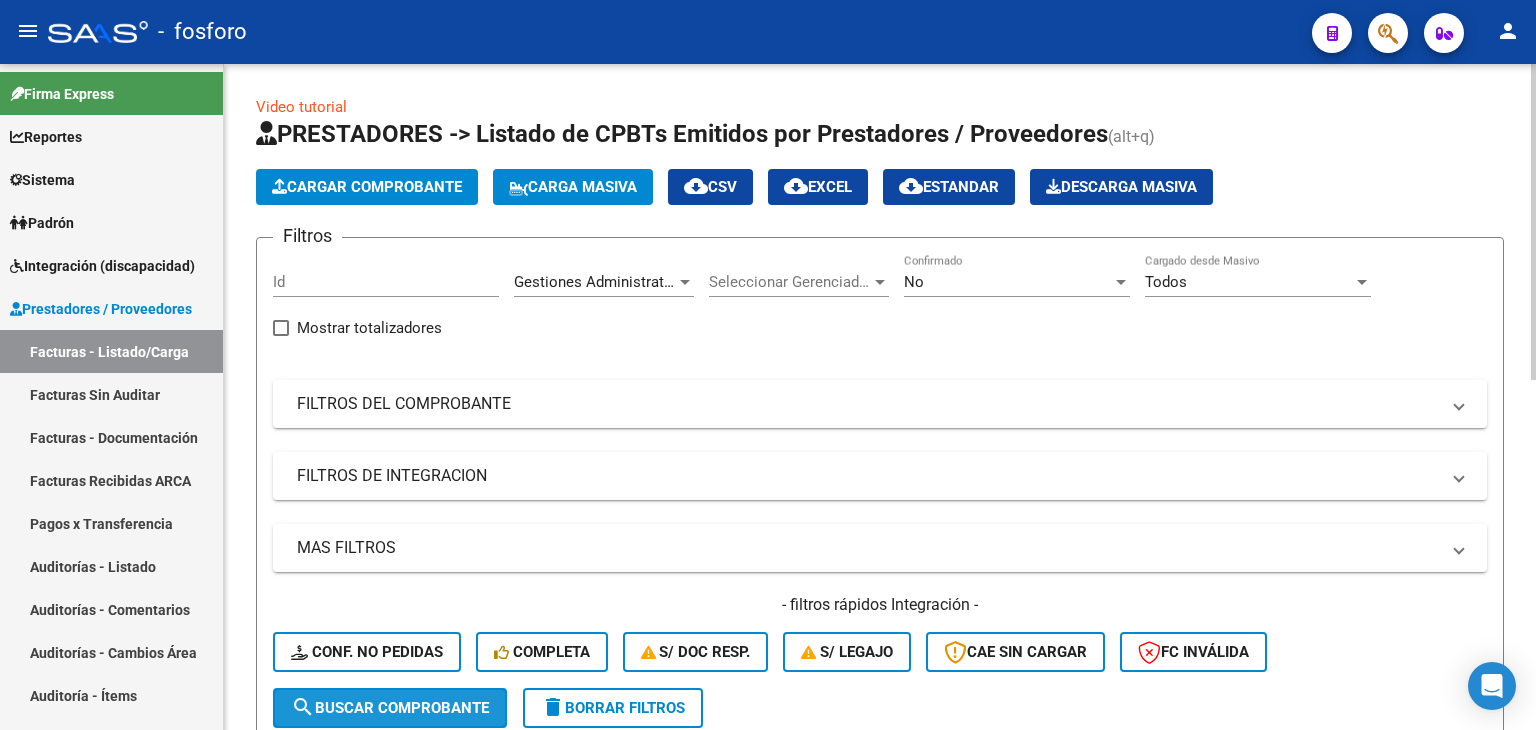 click on "search  Buscar Comprobante" 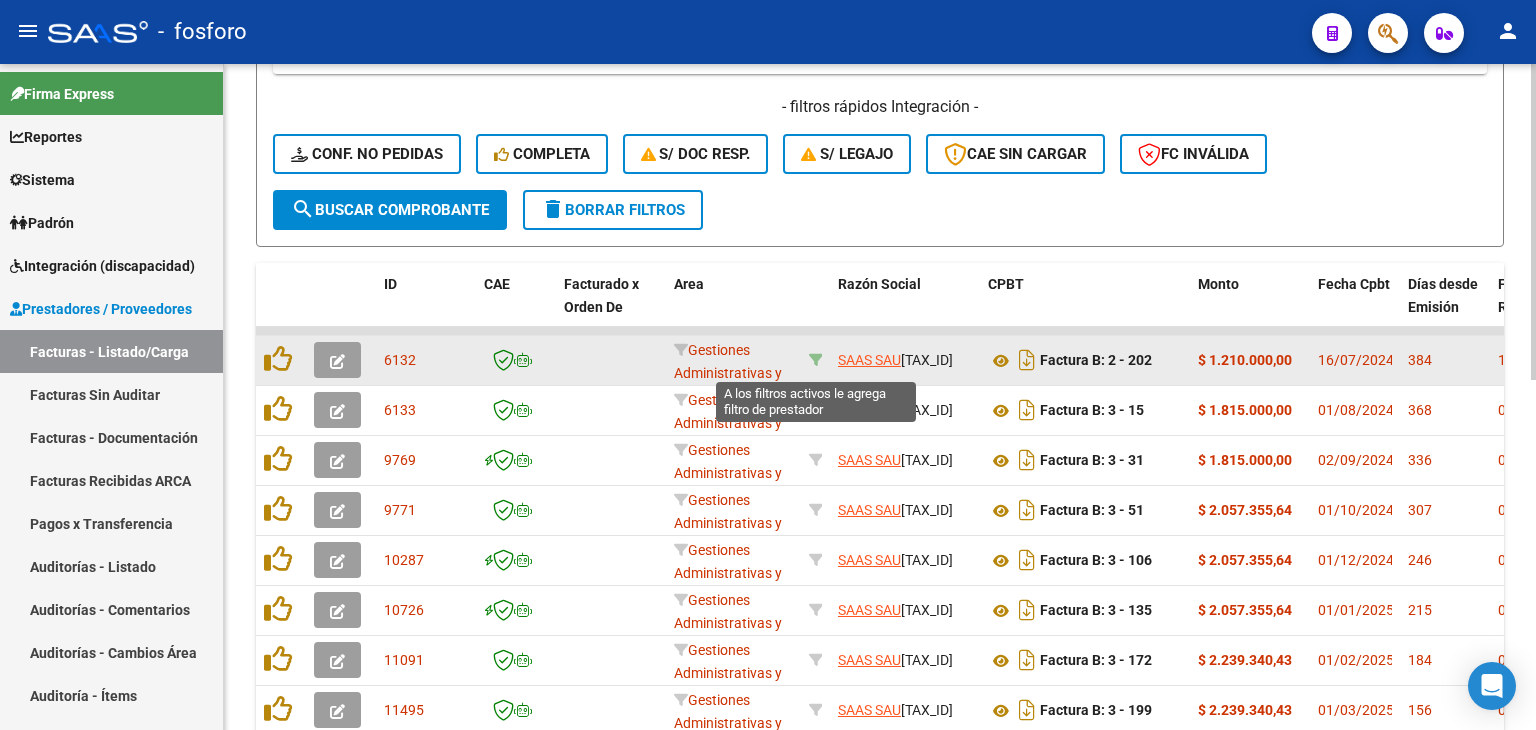 scroll, scrollTop: 500, scrollLeft: 0, axis: vertical 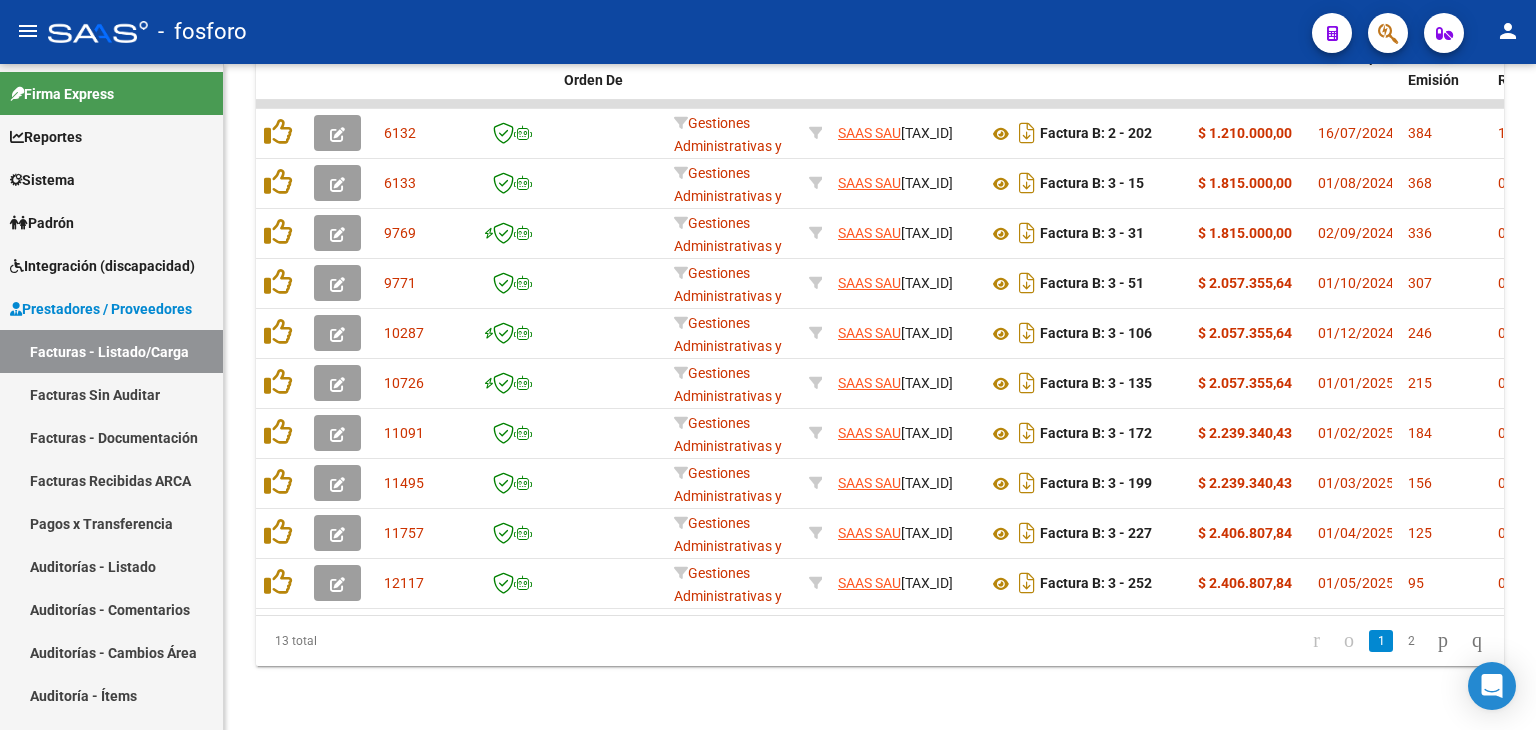 click 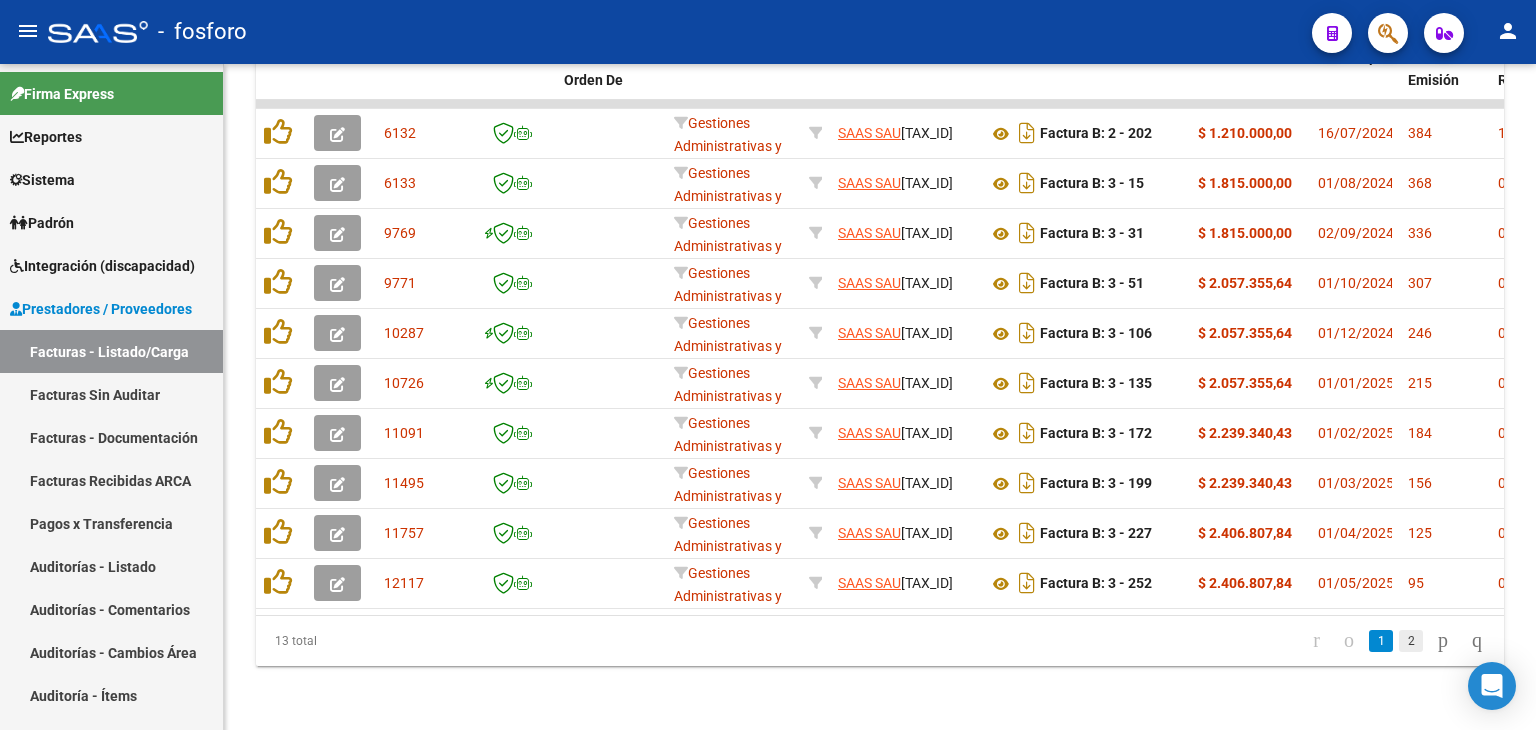 click on "2" 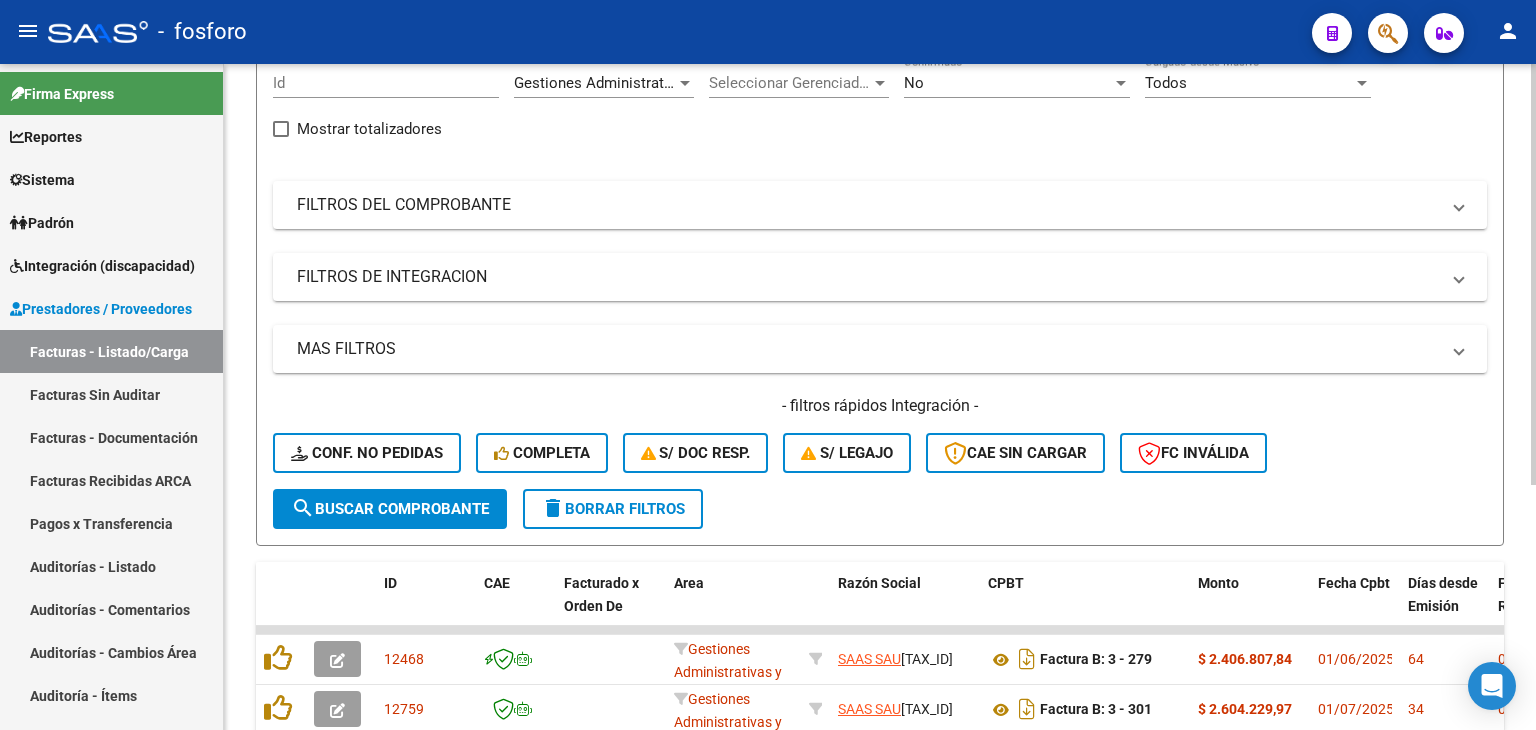 scroll, scrollTop: 0, scrollLeft: 0, axis: both 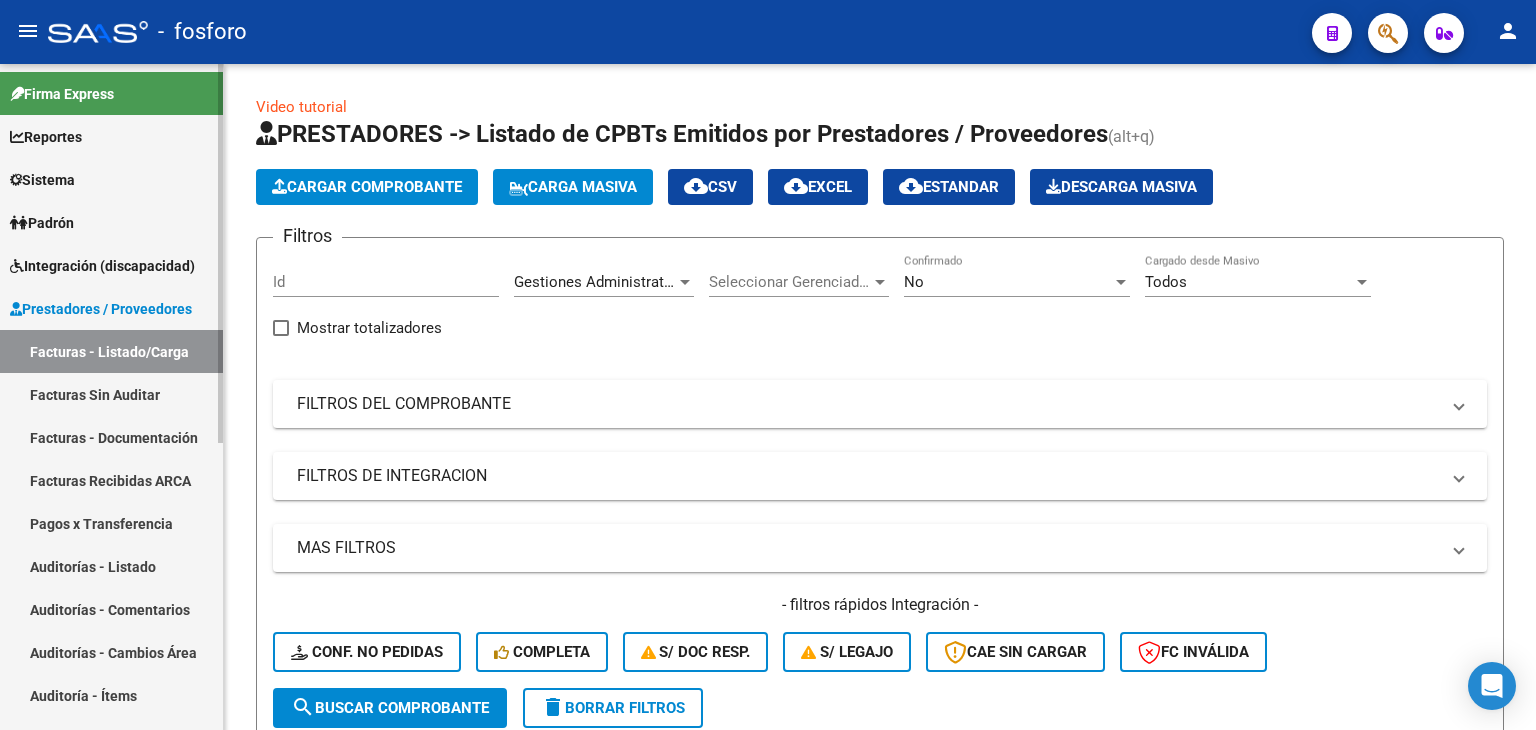 click on "Sistema" at bounding box center [111, 179] 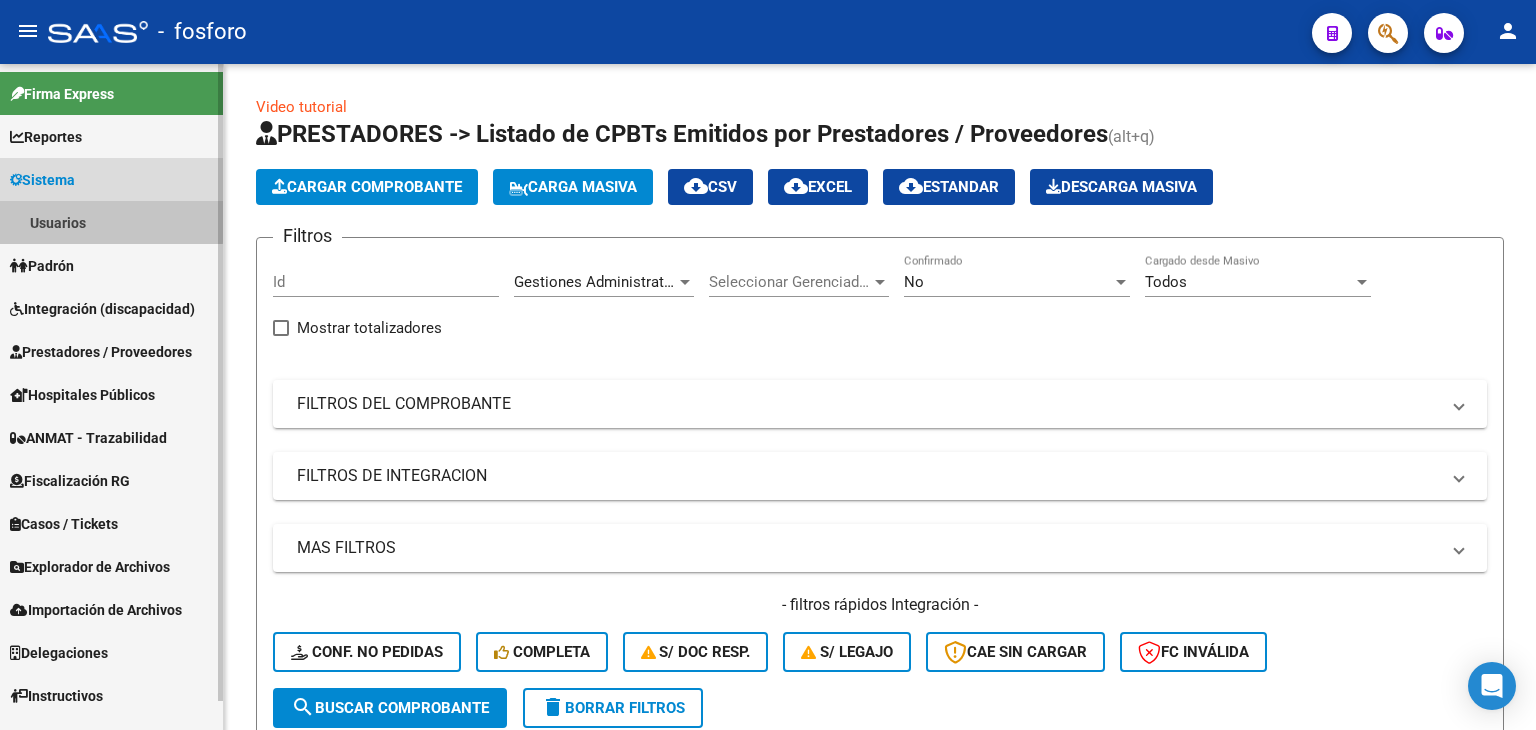 click on "Usuarios" at bounding box center (111, 222) 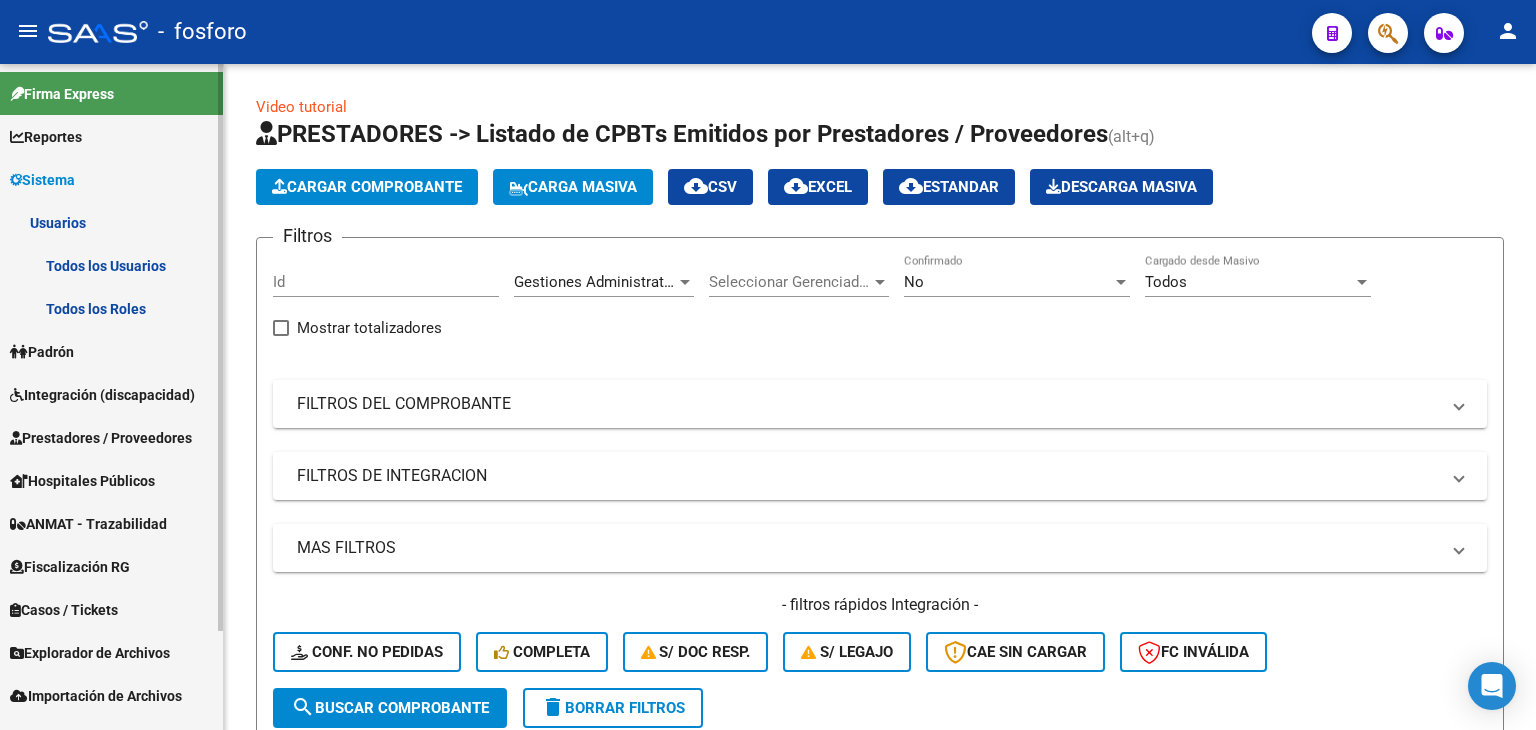 click on "Todos los Usuarios" at bounding box center (111, 265) 